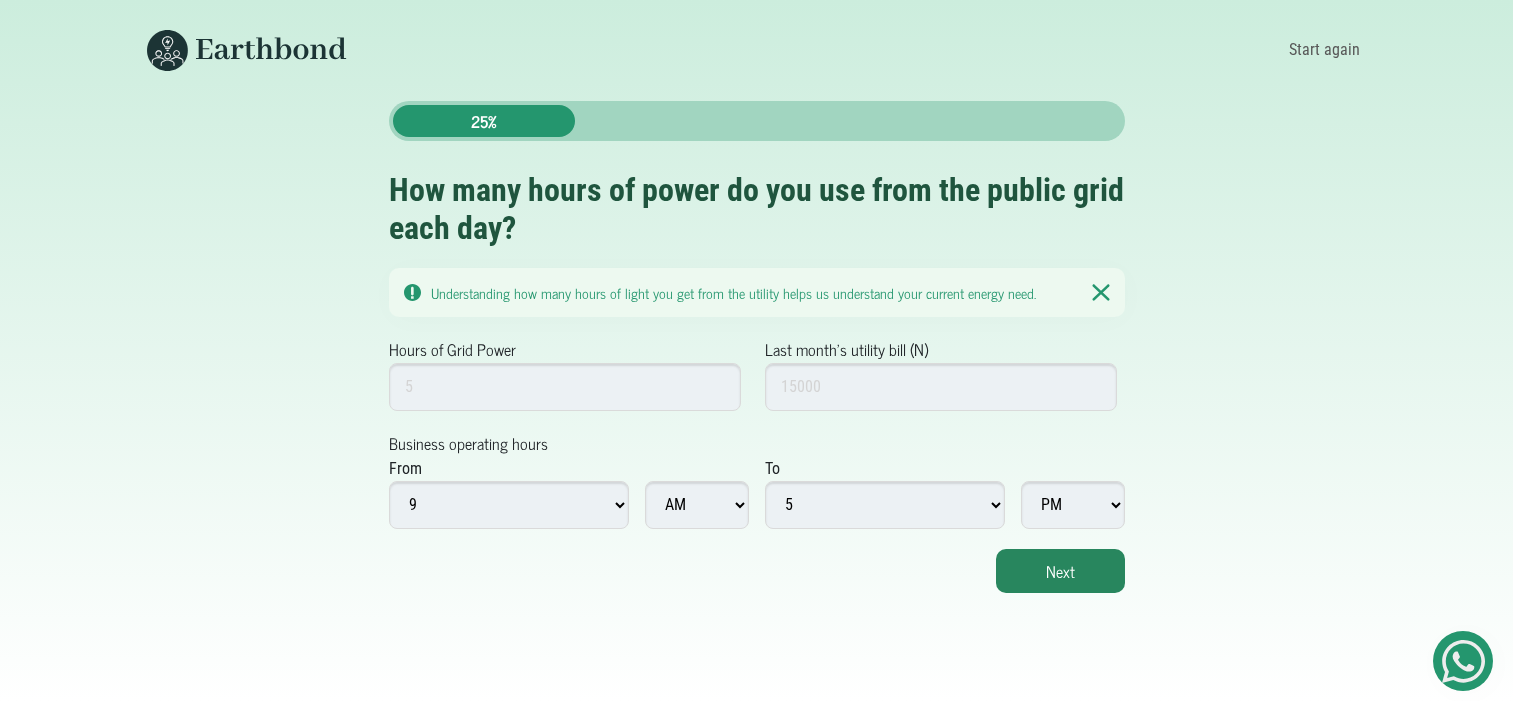 scroll, scrollTop: 0, scrollLeft: 0, axis: both 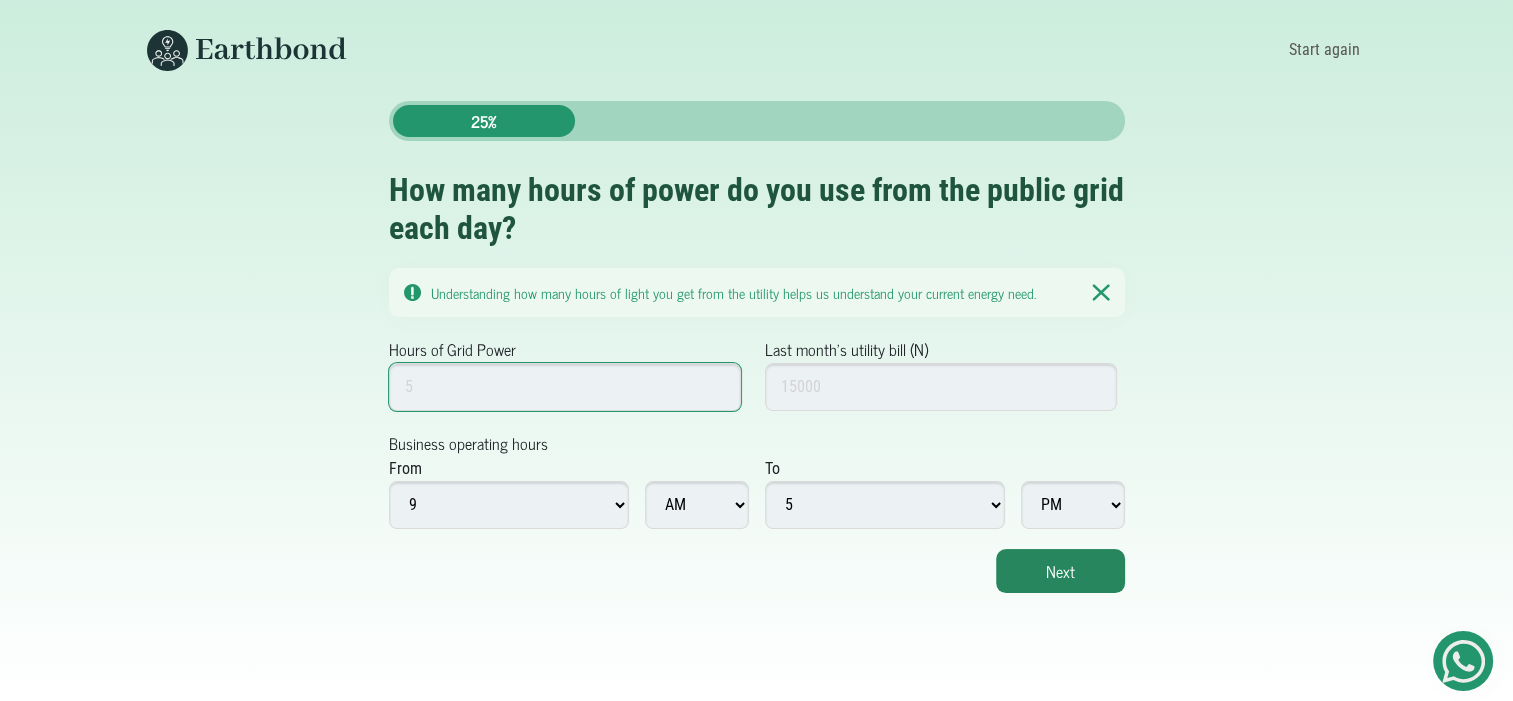 click on "Hours of Grid Power" at bounding box center [565, 387] 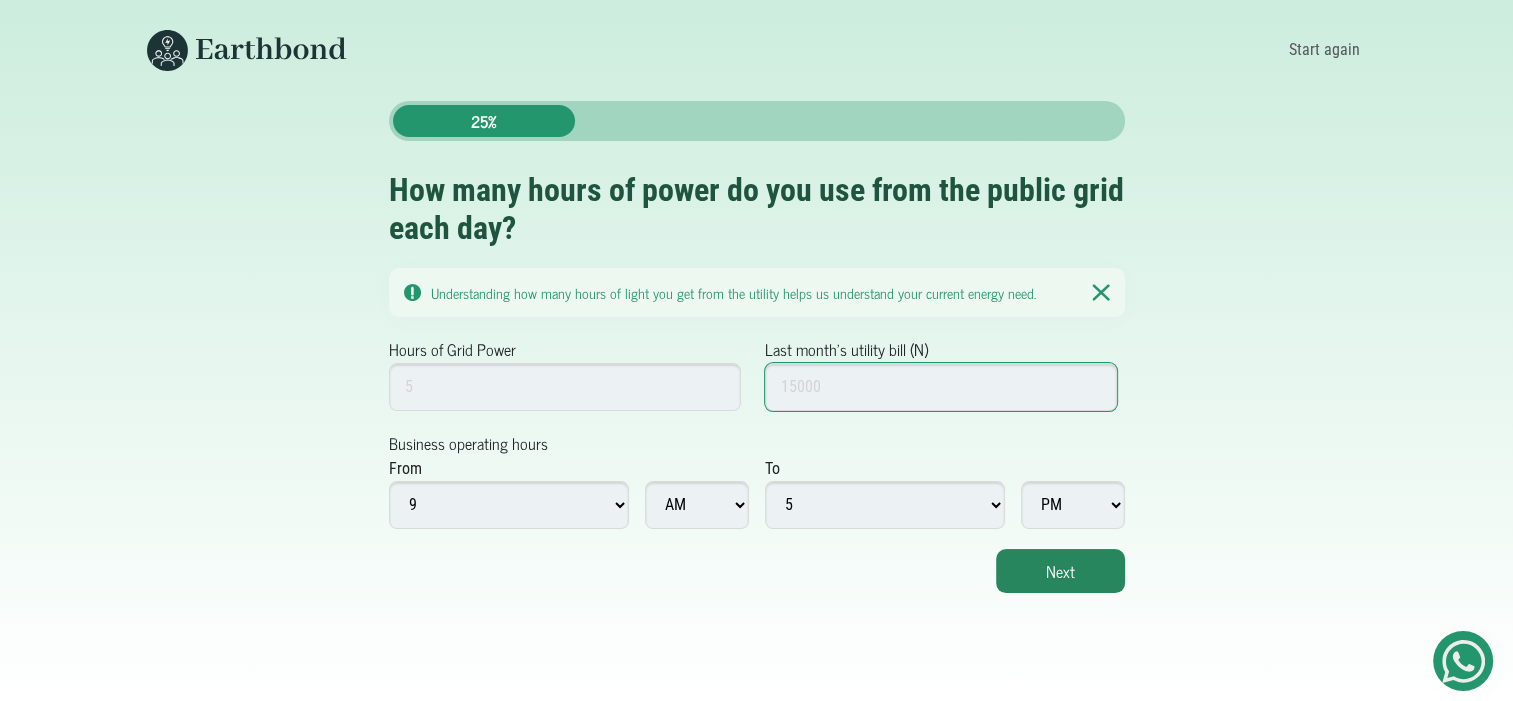 click on "Last month's utility bill (N)" at bounding box center [941, 387] 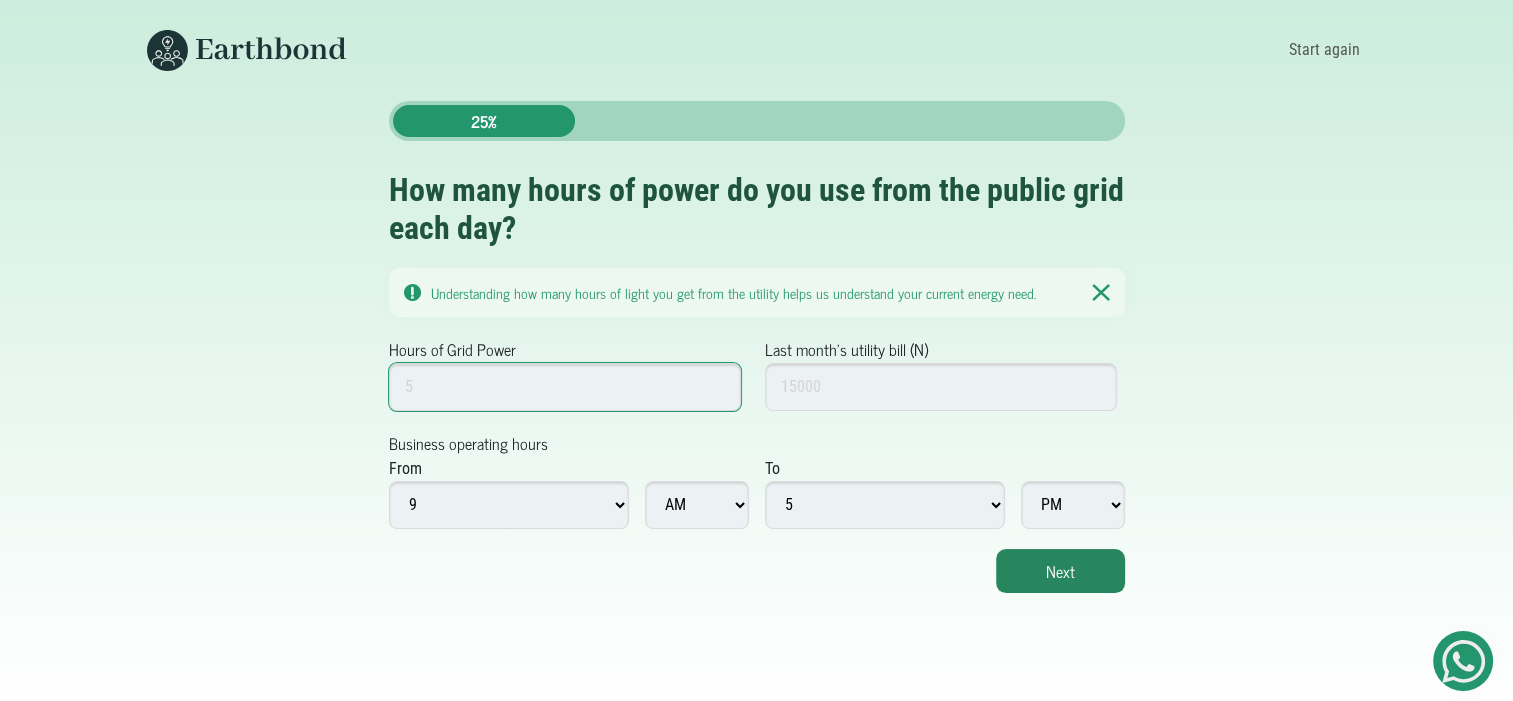 click on "Hours of Grid Power" at bounding box center [565, 387] 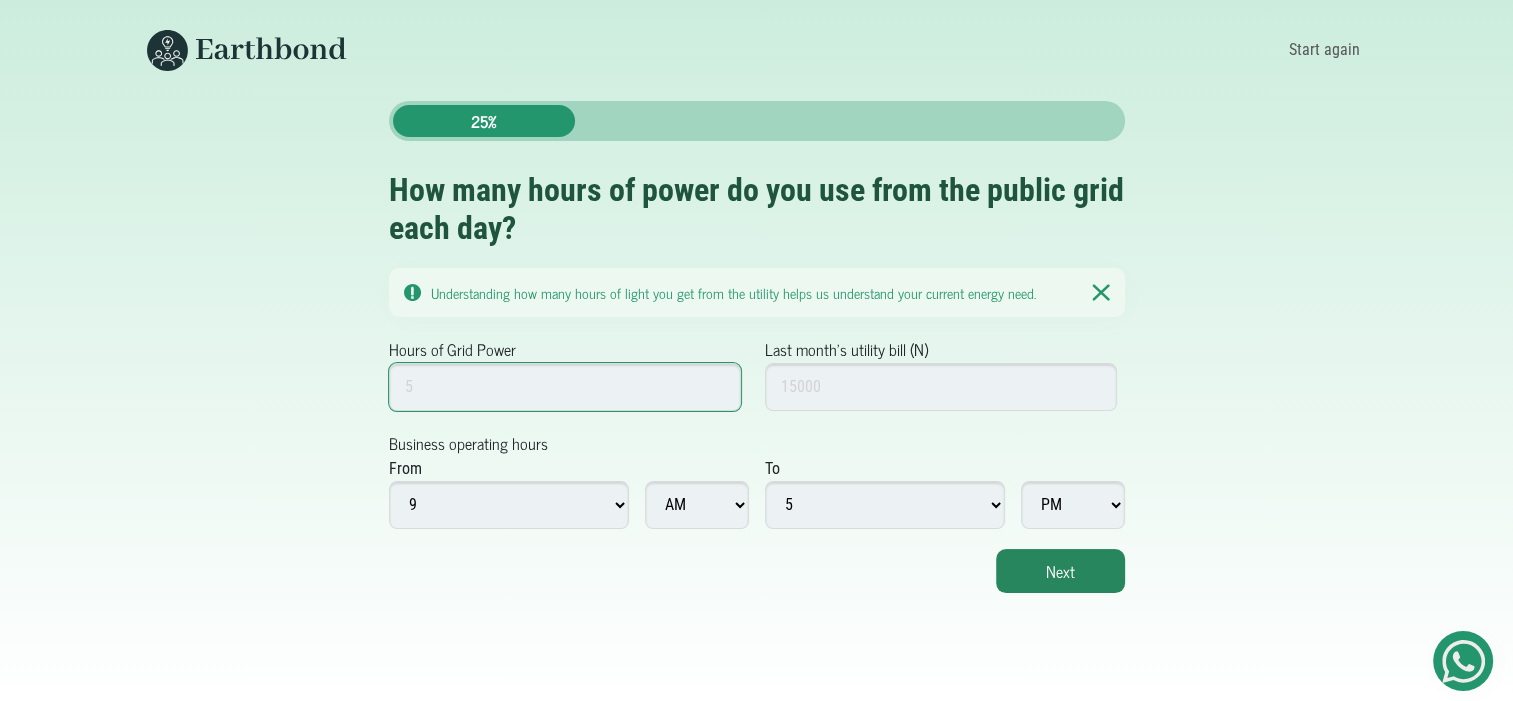 type on "5" 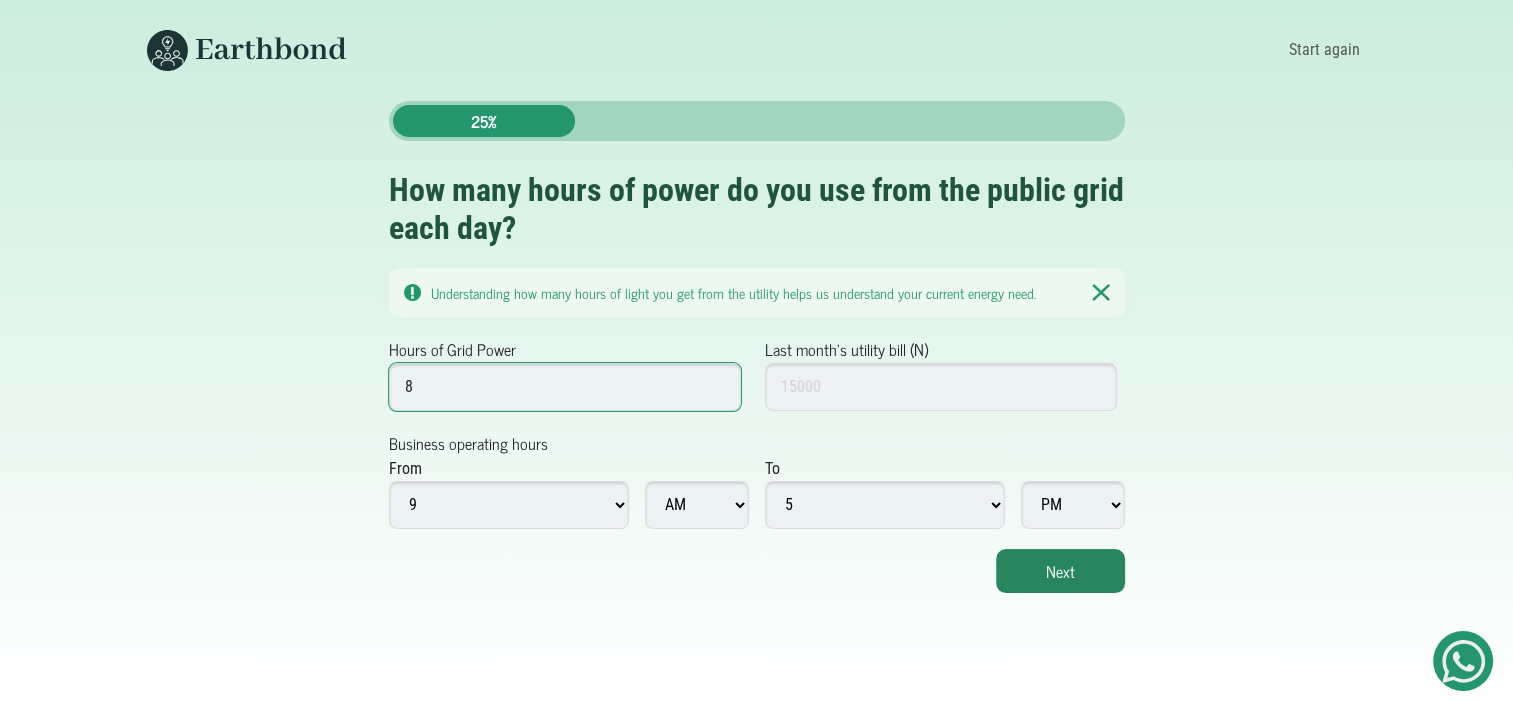 type on "8" 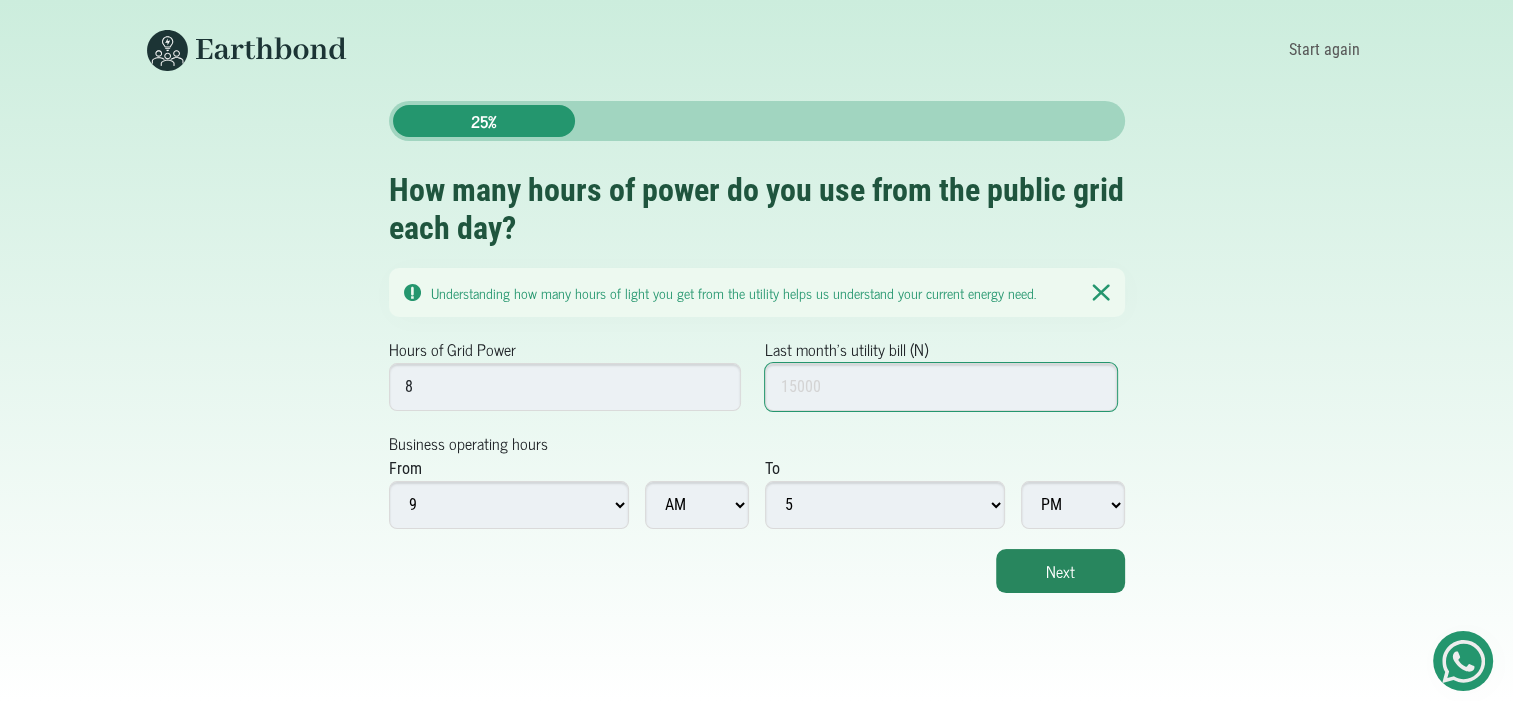 click on "Last month's utility bill (N)" at bounding box center [941, 387] 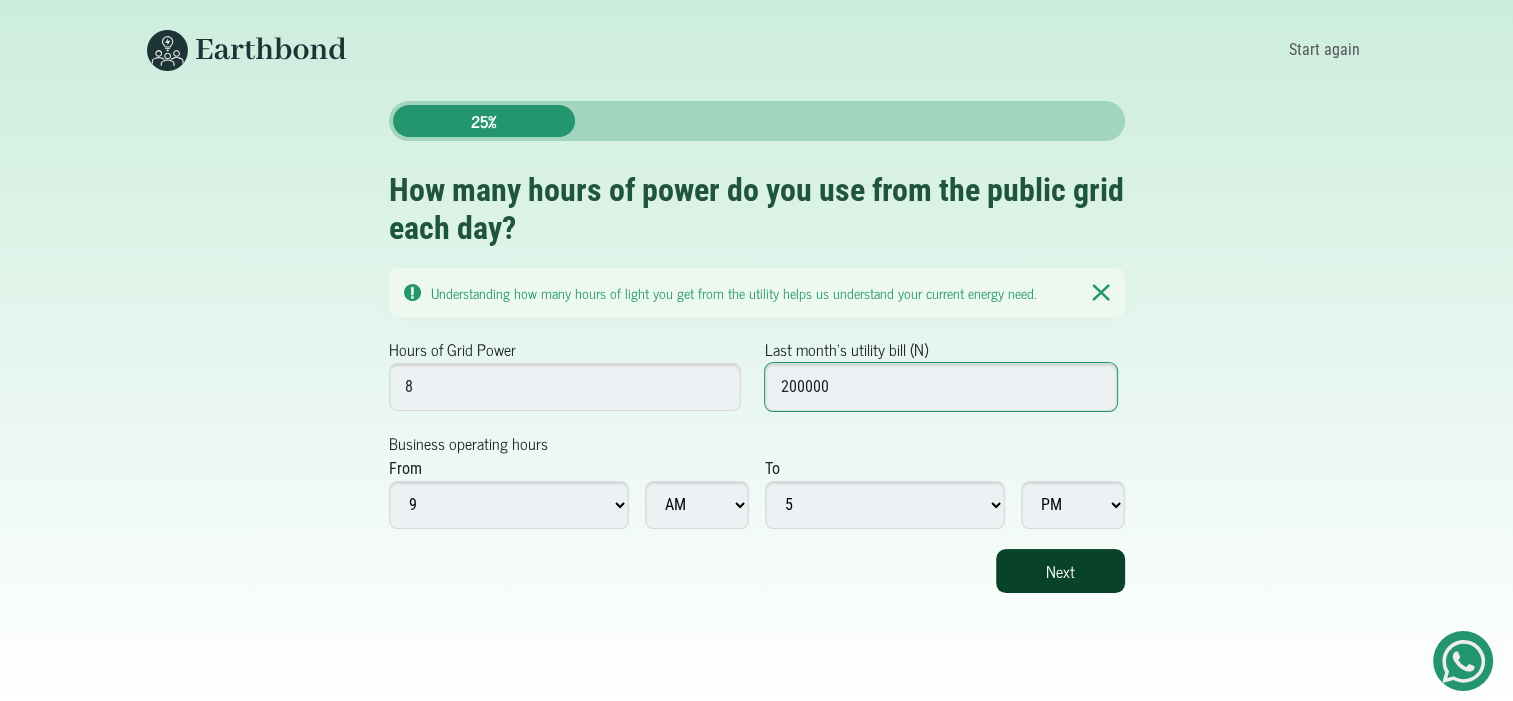 type on "200000" 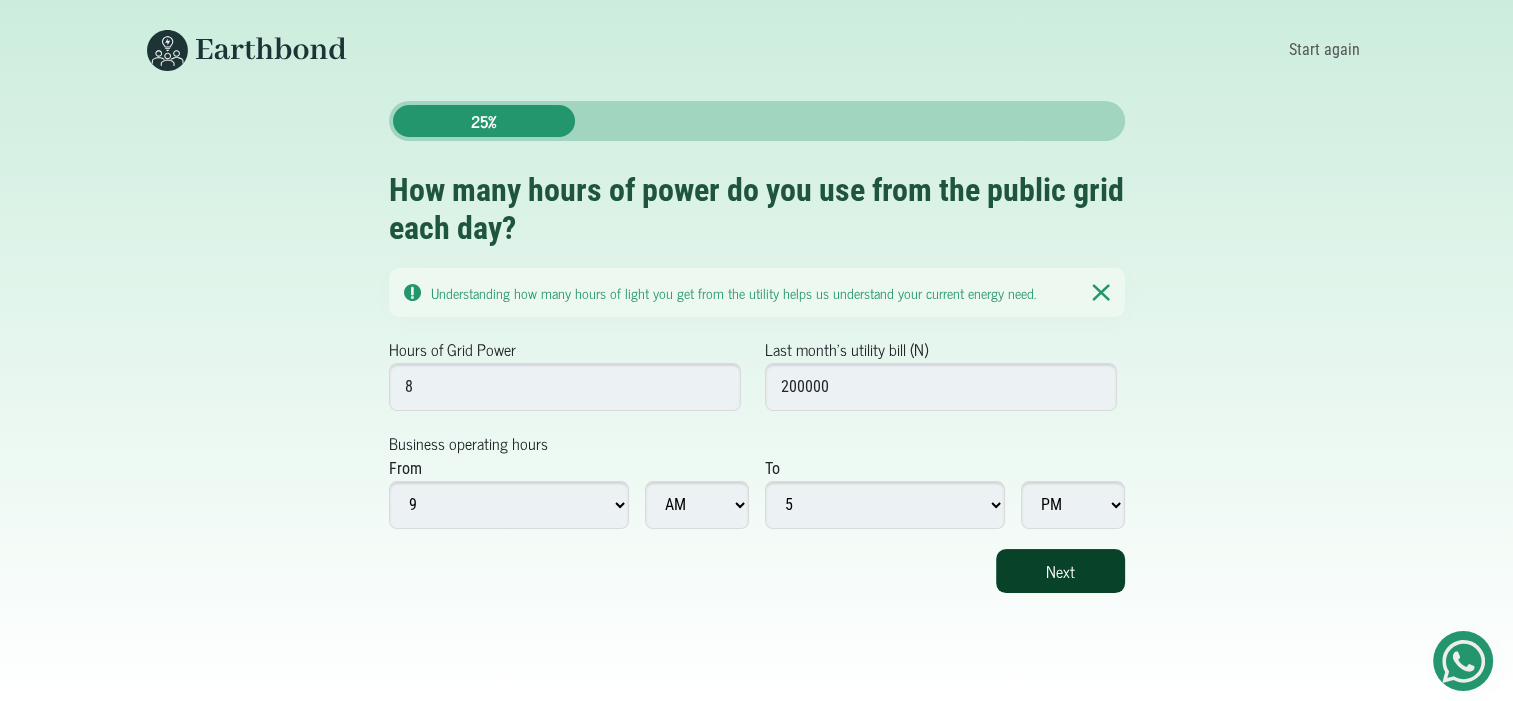 click on "Next" at bounding box center (1060, 571) 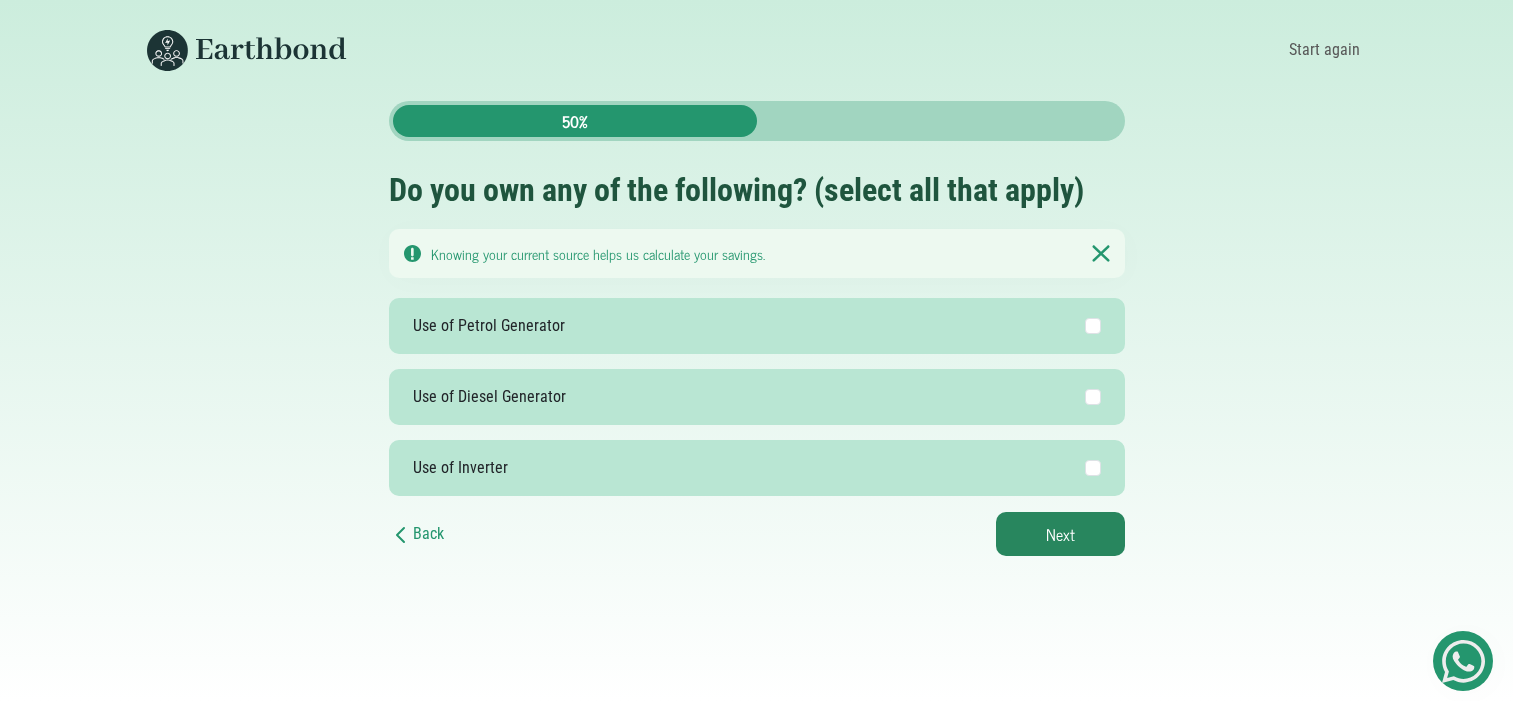 scroll, scrollTop: 0, scrollLeft: 0, axis: both 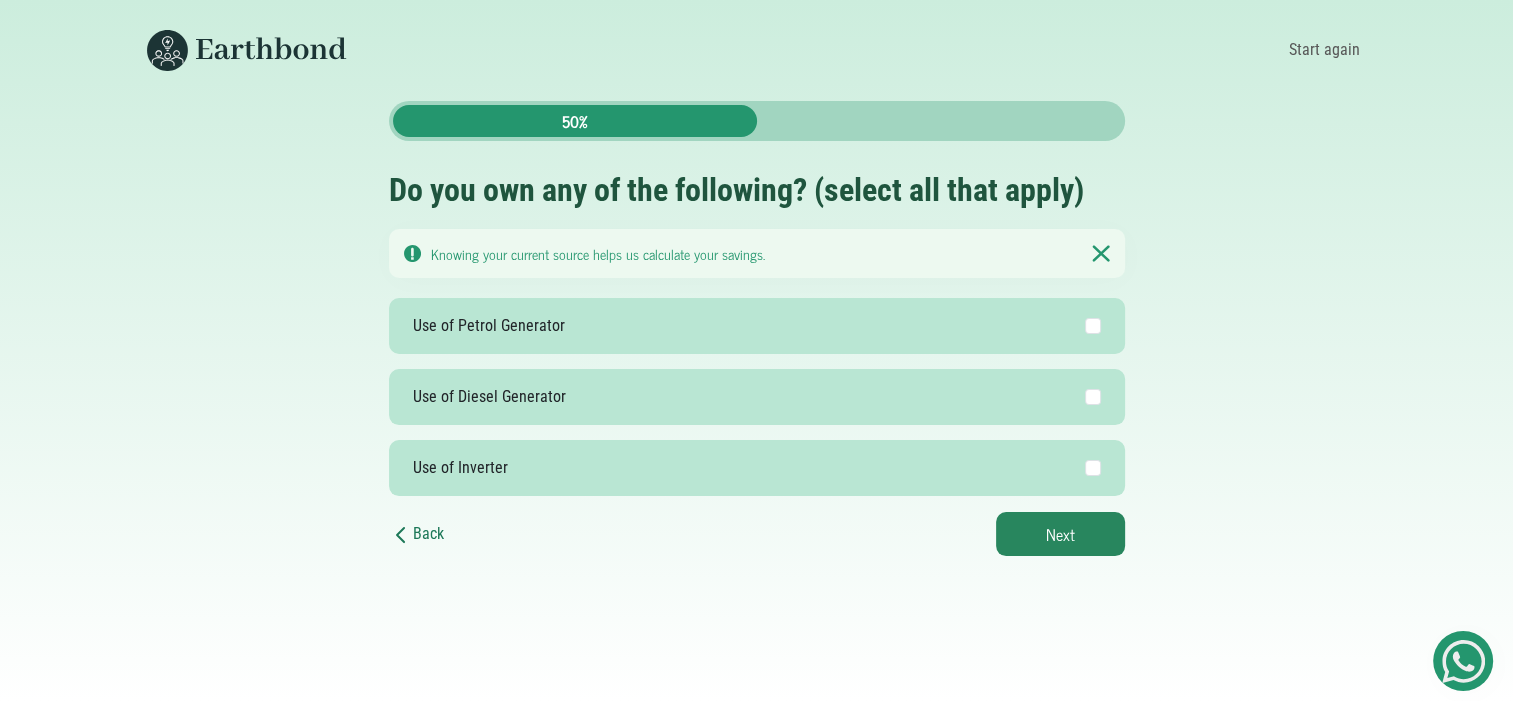 click on "Back" at bounding box center [416, 533] 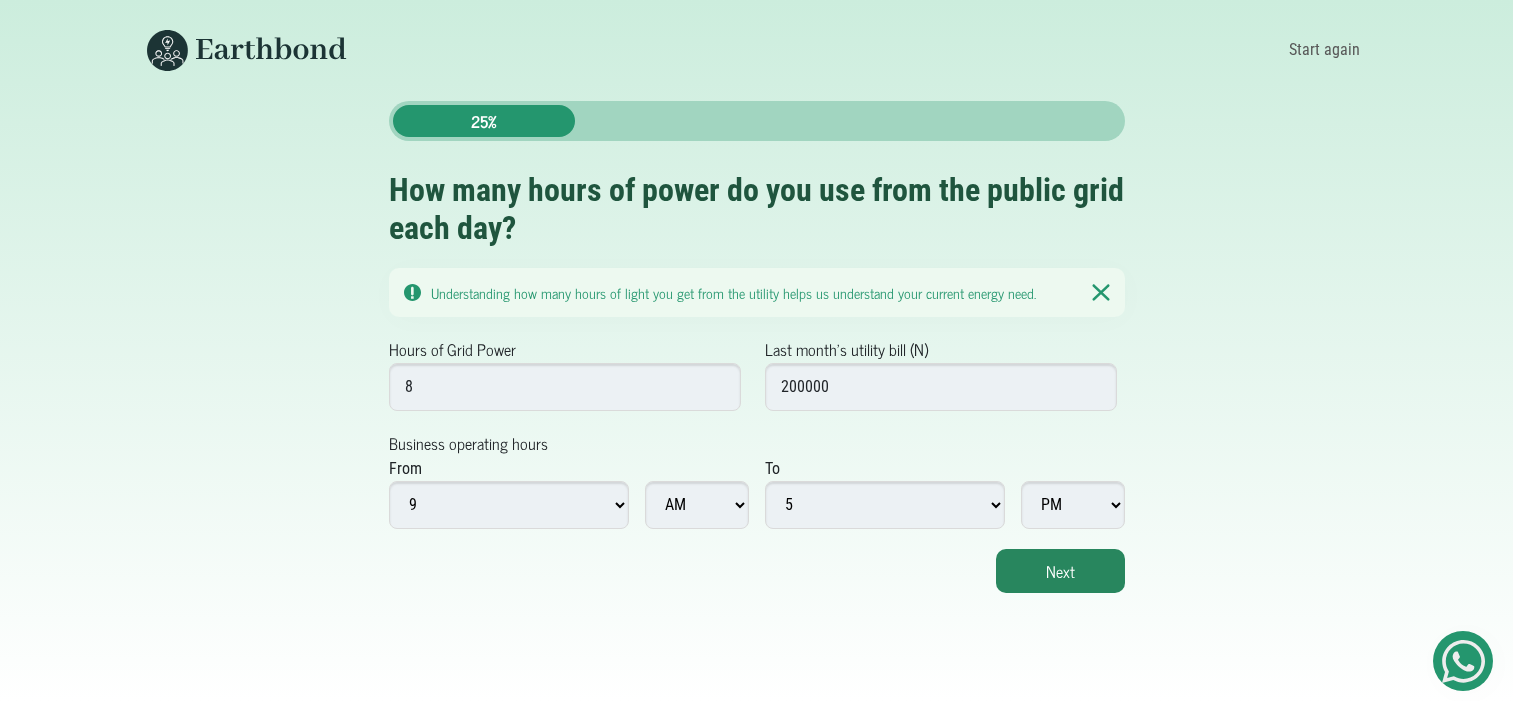 scroll, scrollTop: 0, scrollLeft: 0, axis: both 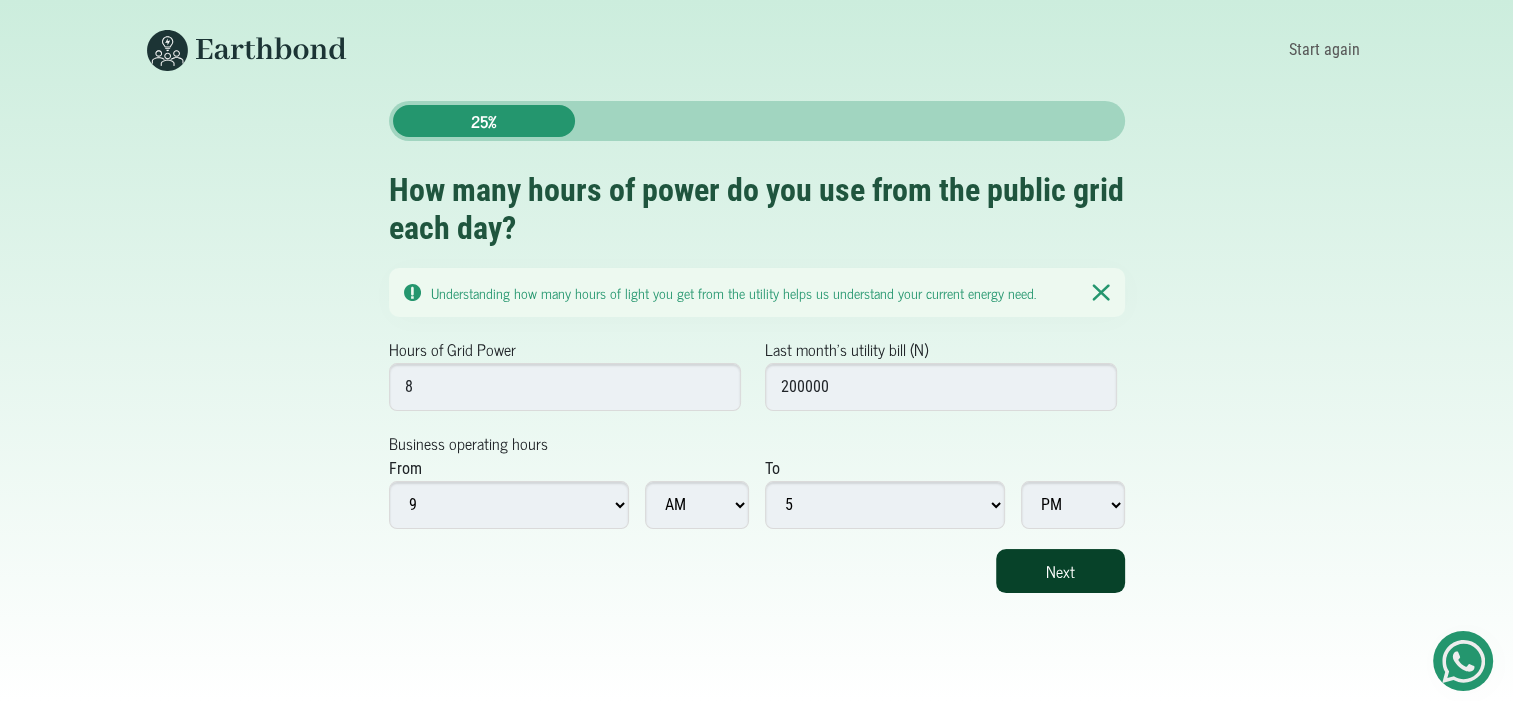 click on "Next" at bounding box center [1060, 571] 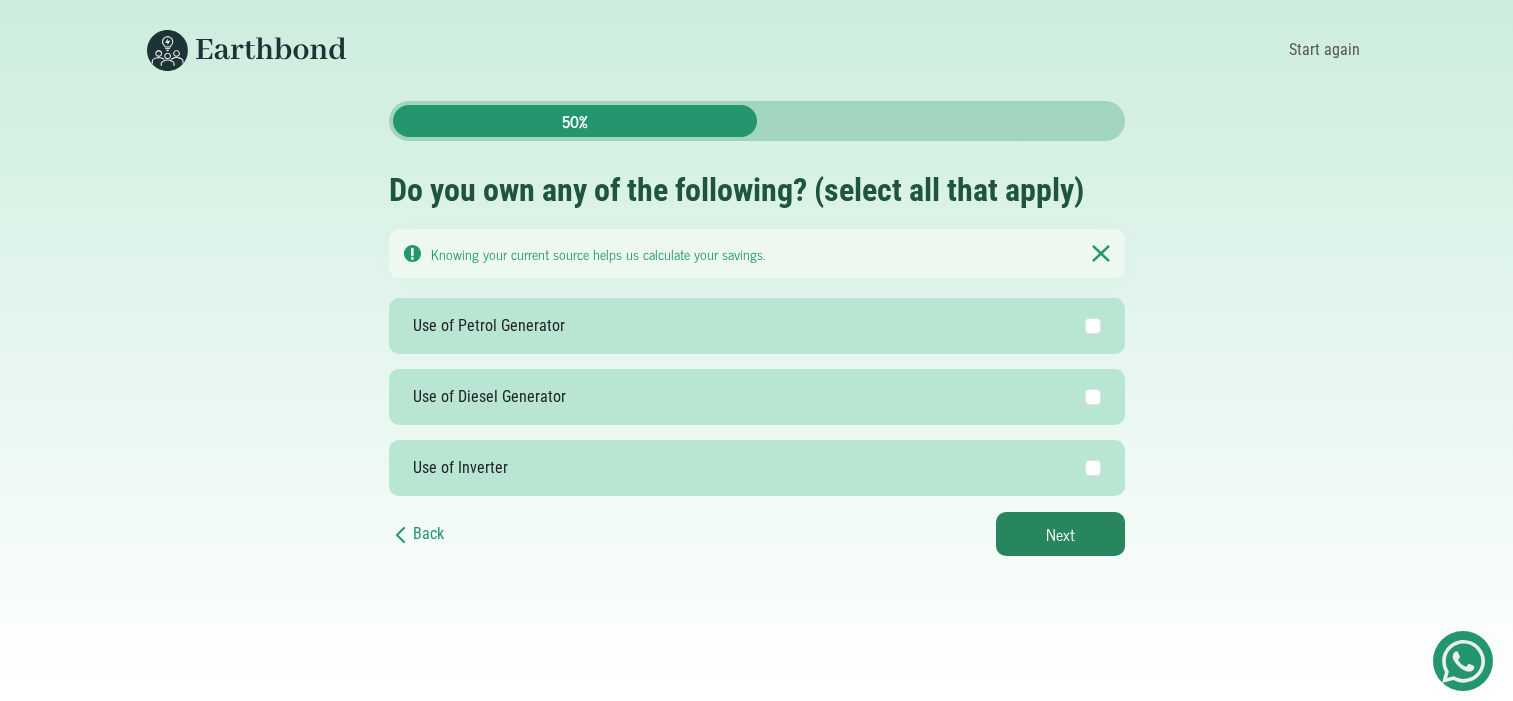 scroll, scrollTop: 0, scrollLeft: 0, axis: both 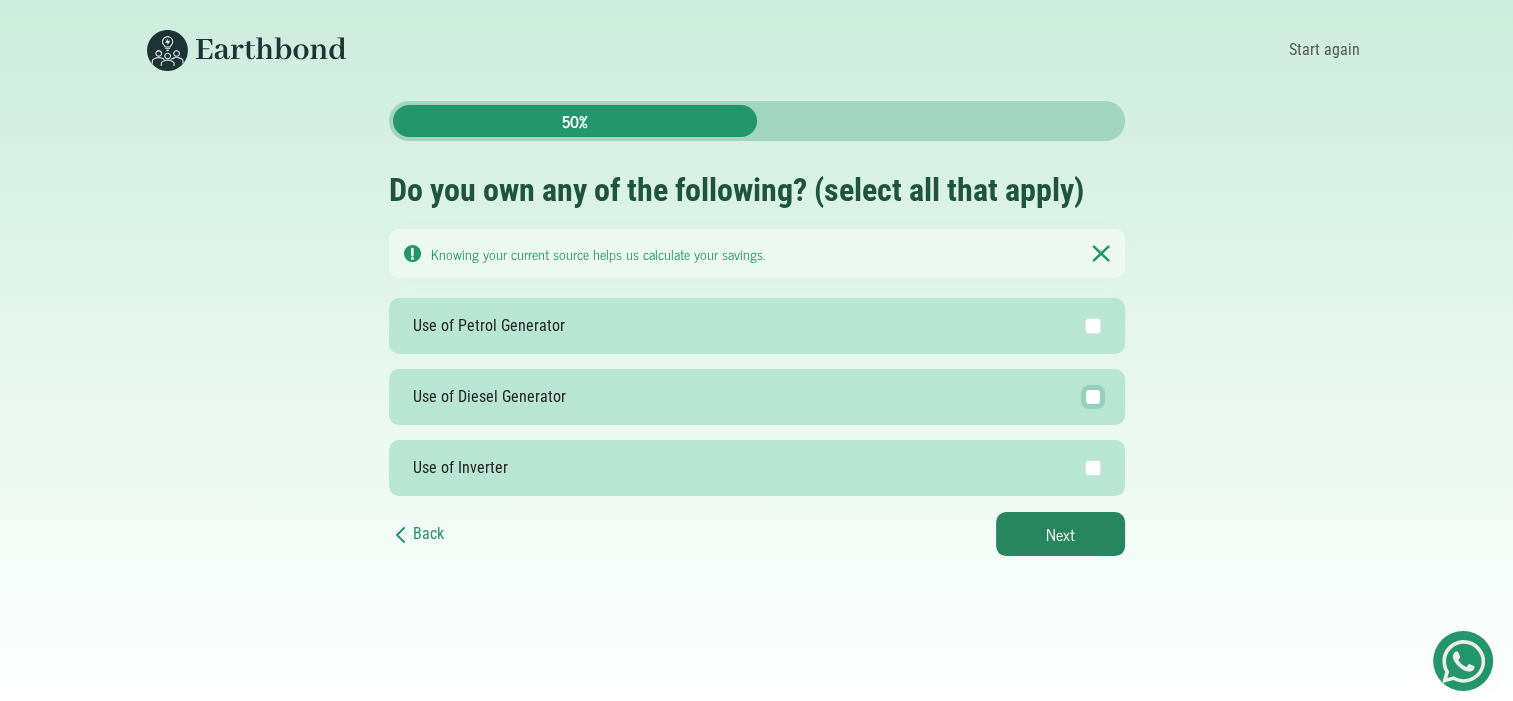 click on "Use of Diesel Generator" at bounding box center (1093, 397) 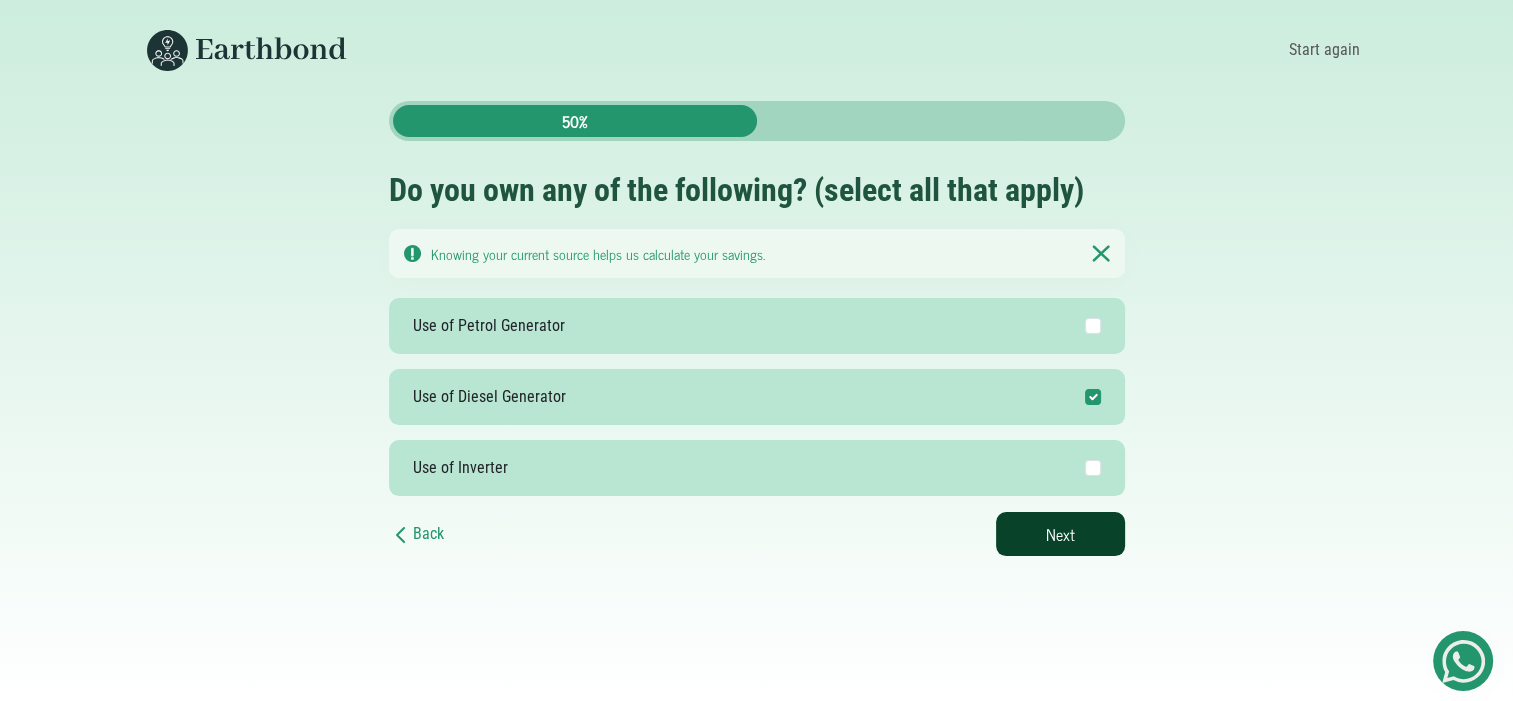 click on "Next" at bounding box center (1060, 534) 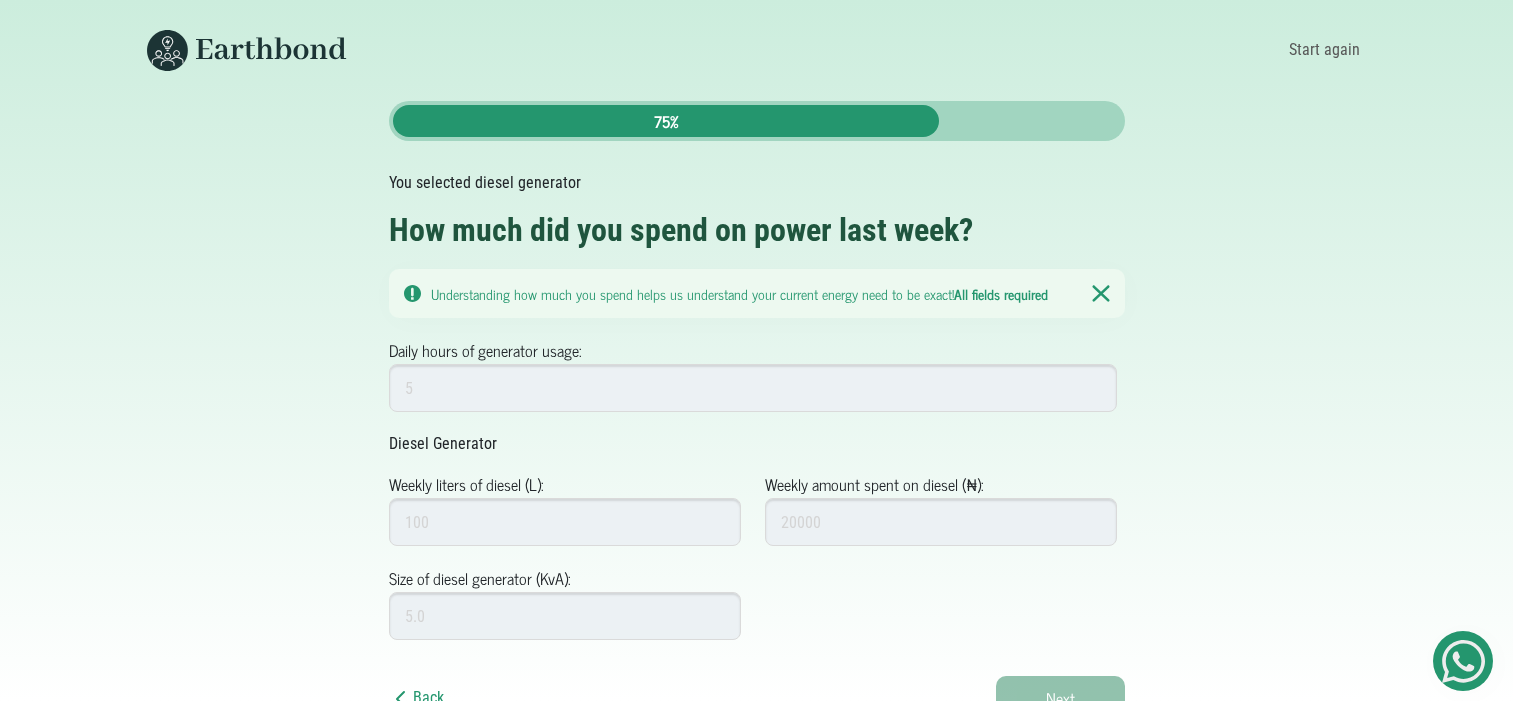scroll, scrollTop: 0, scrollLeft: 0, axis: both 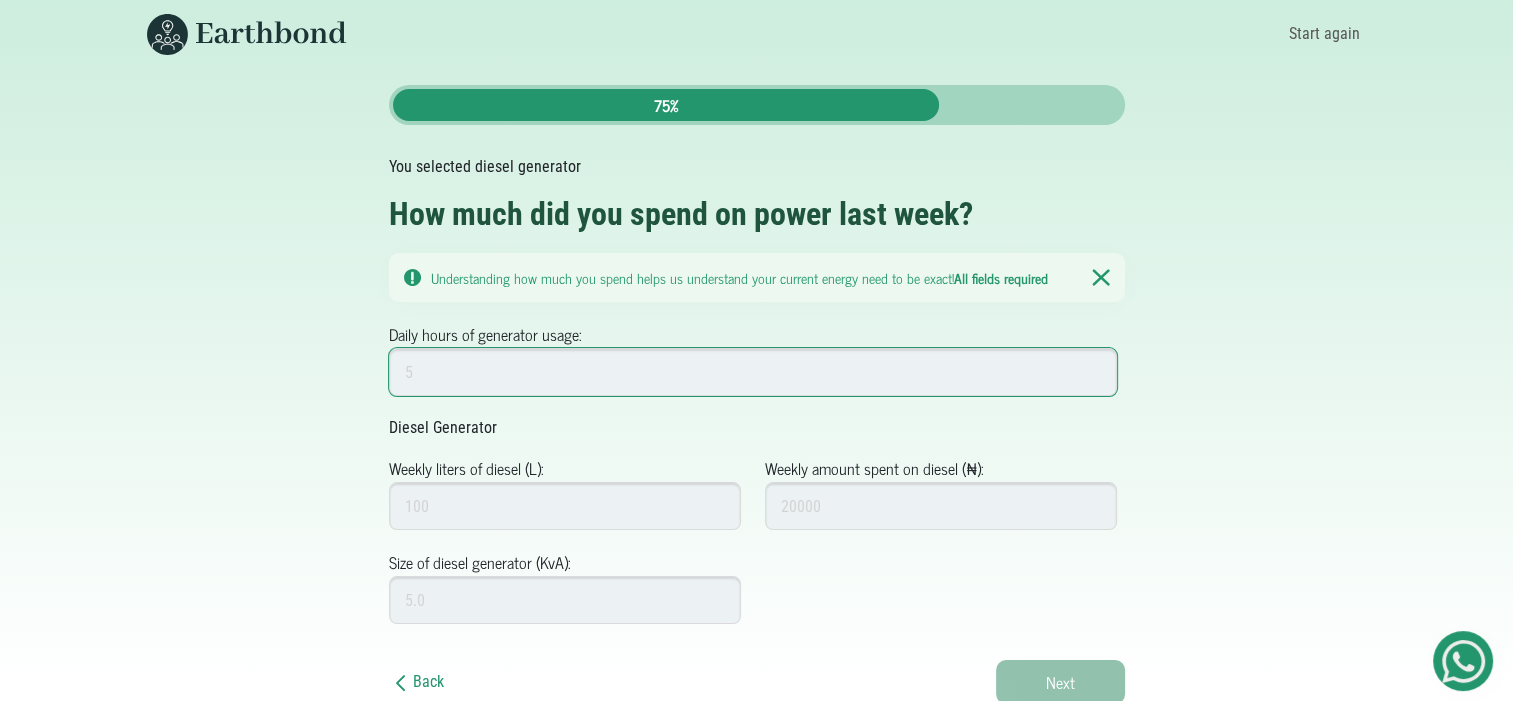 click on "Daily hours of generator usage:" at bounding box center [753, 372] 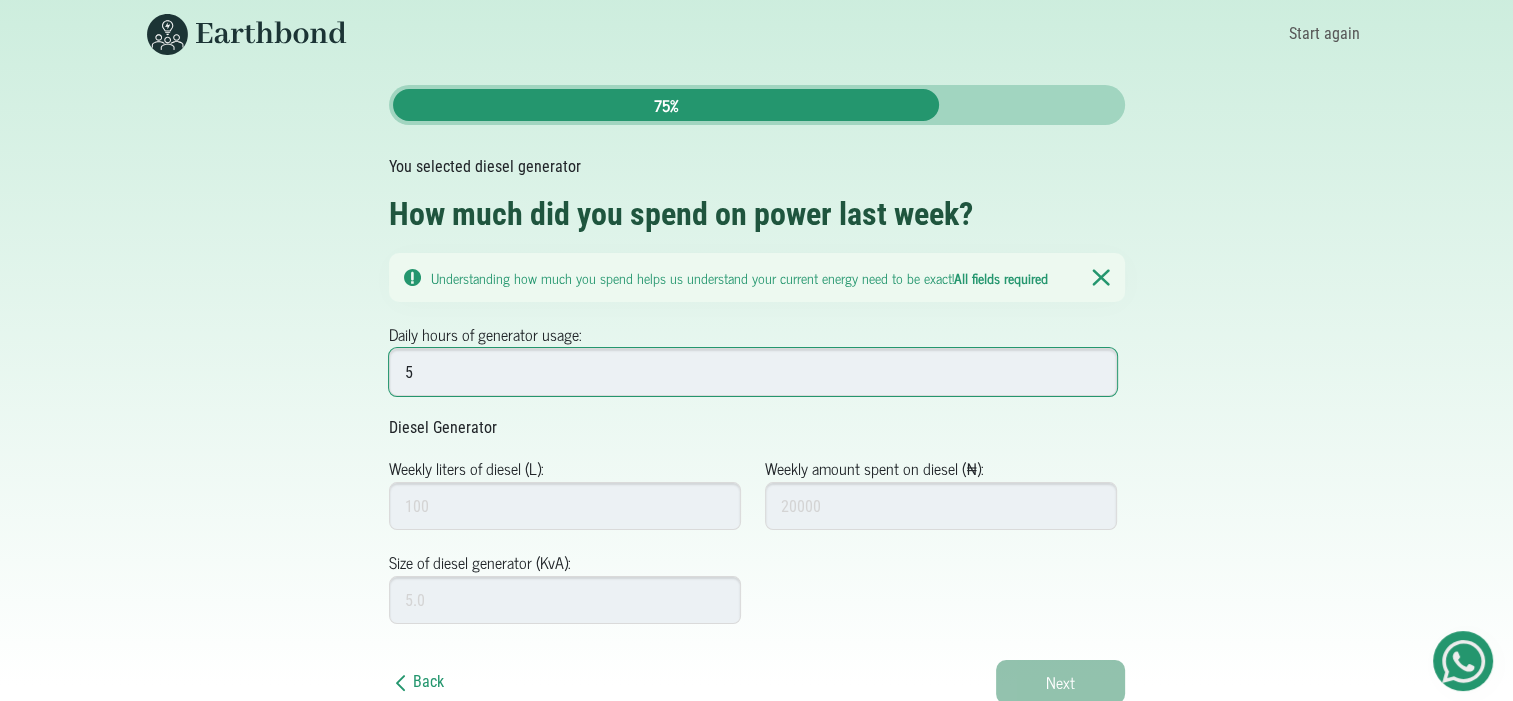click on "5" at bounding box center (753, 372) 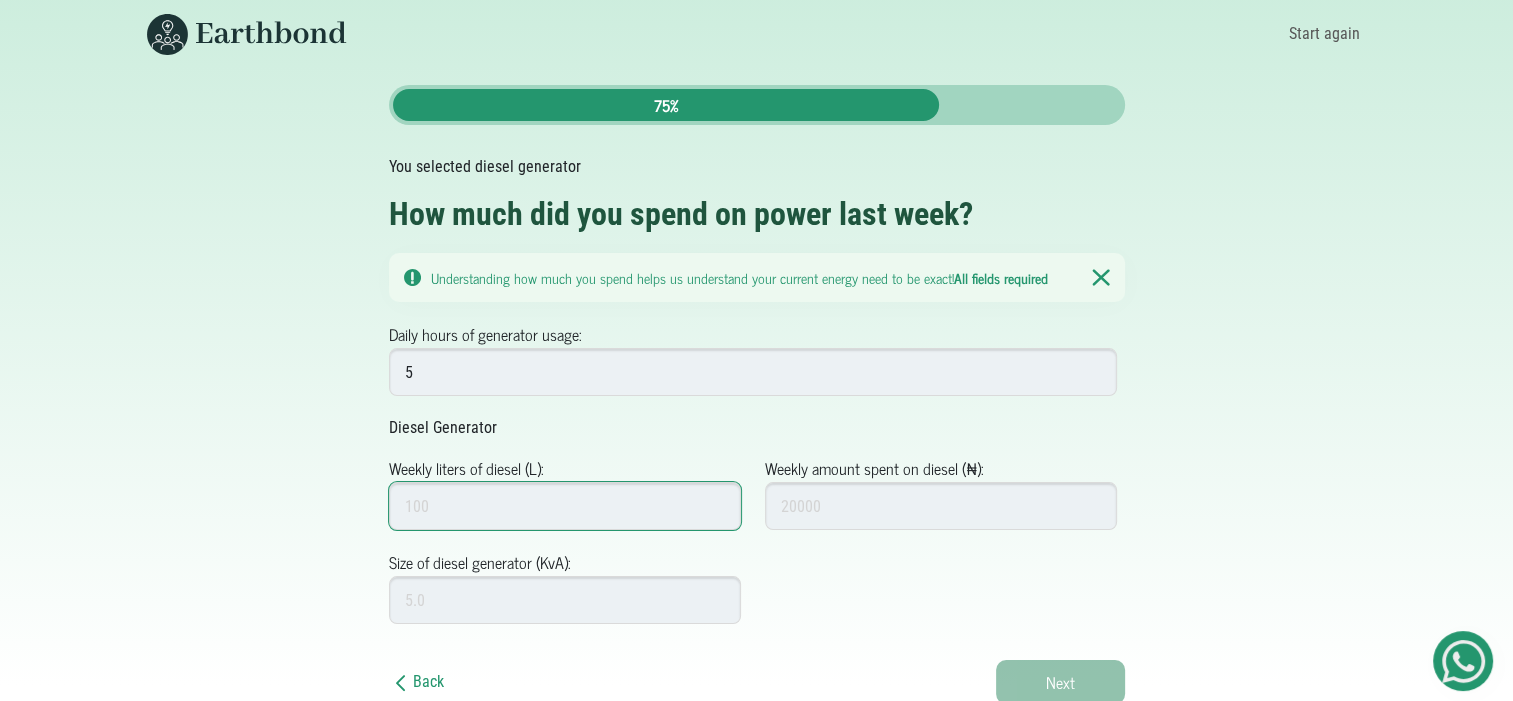 click on "Weekly liters of diesel (L):" at bounding box center (565, 506) 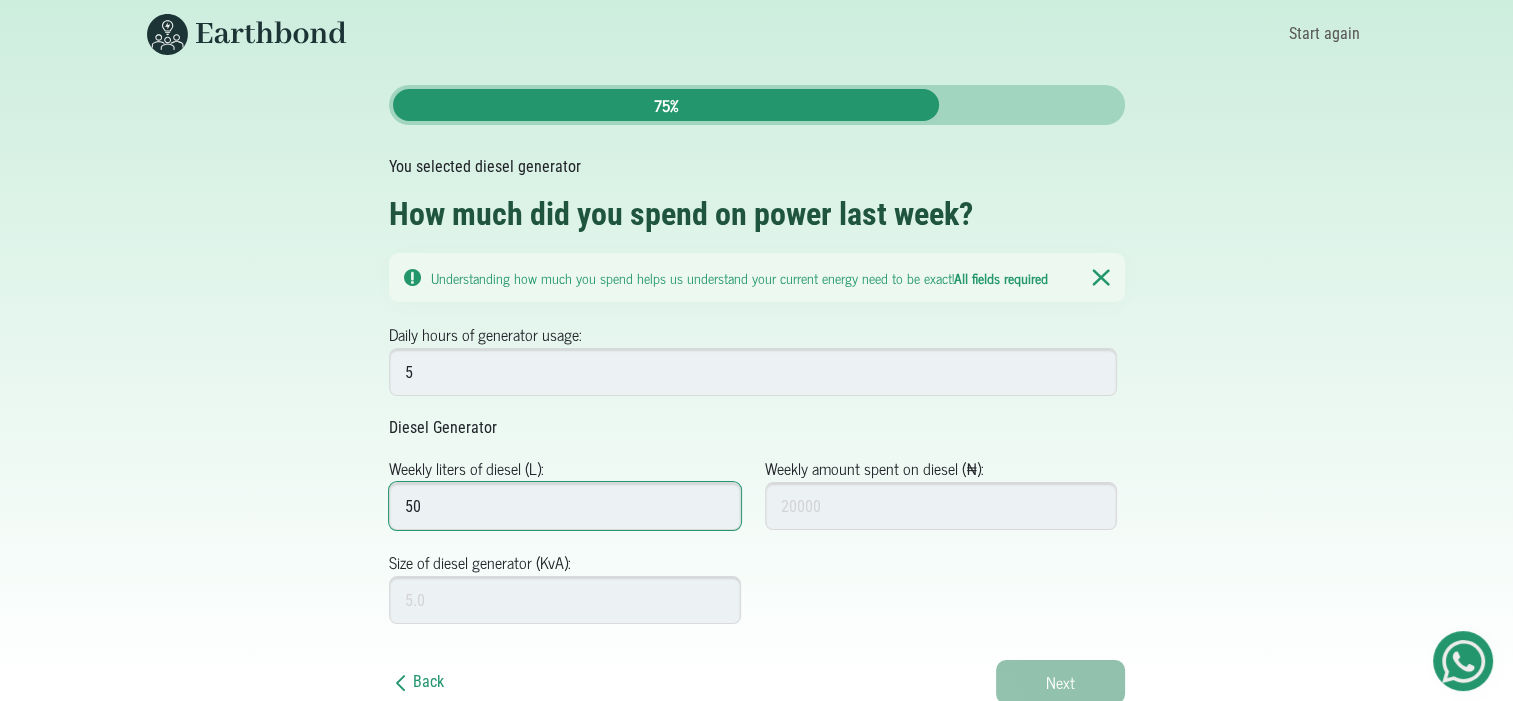 type on "50" 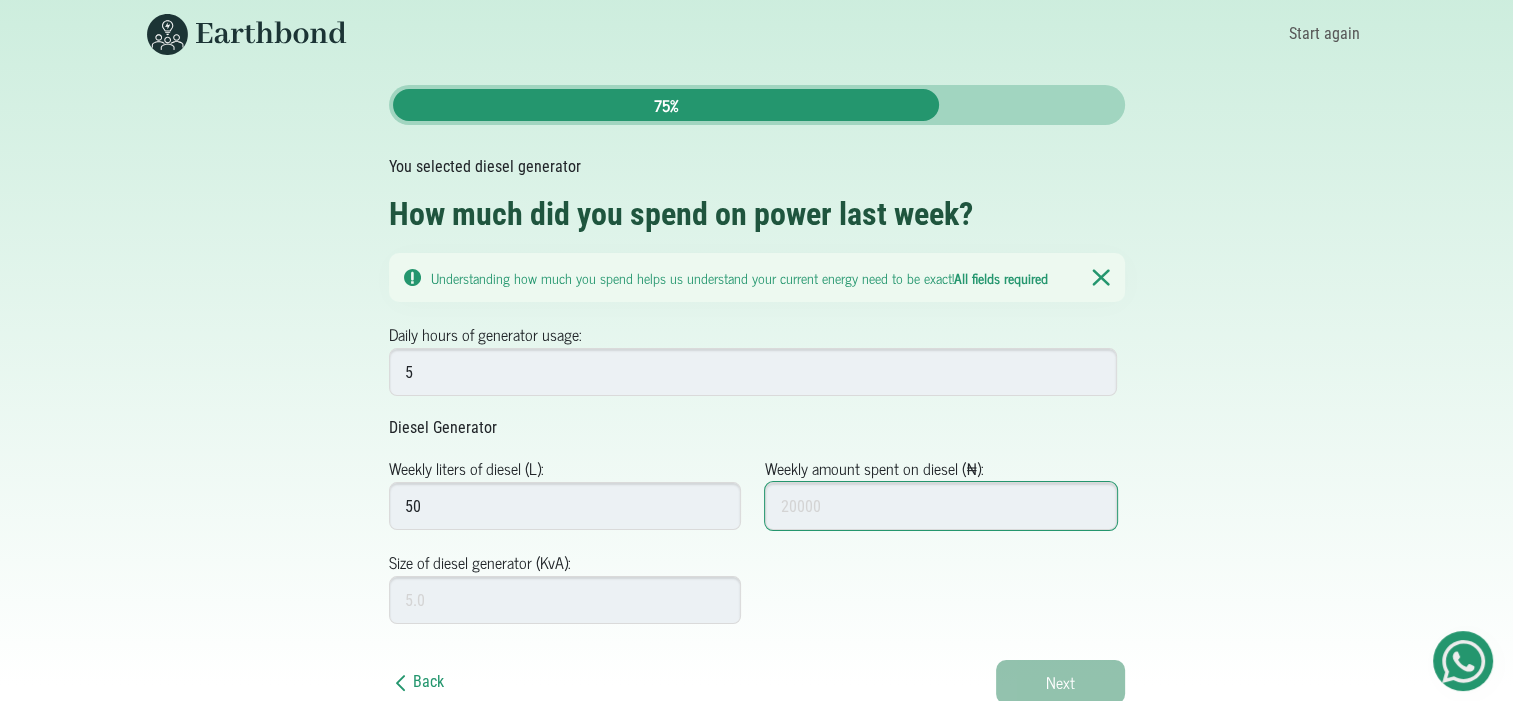 click on "Weekly amount spent on diesel (₦):" at bounding box center [941, 506] 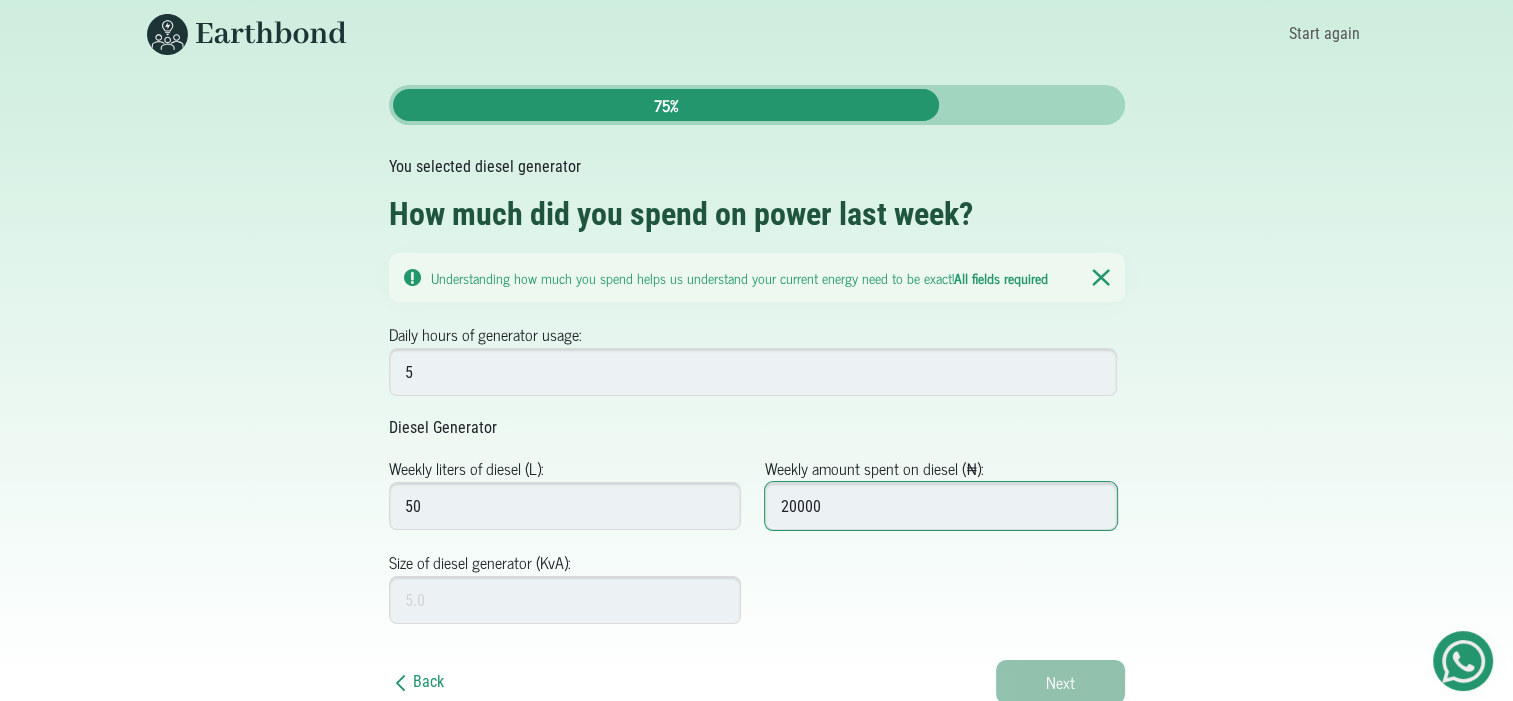 type on "20000" 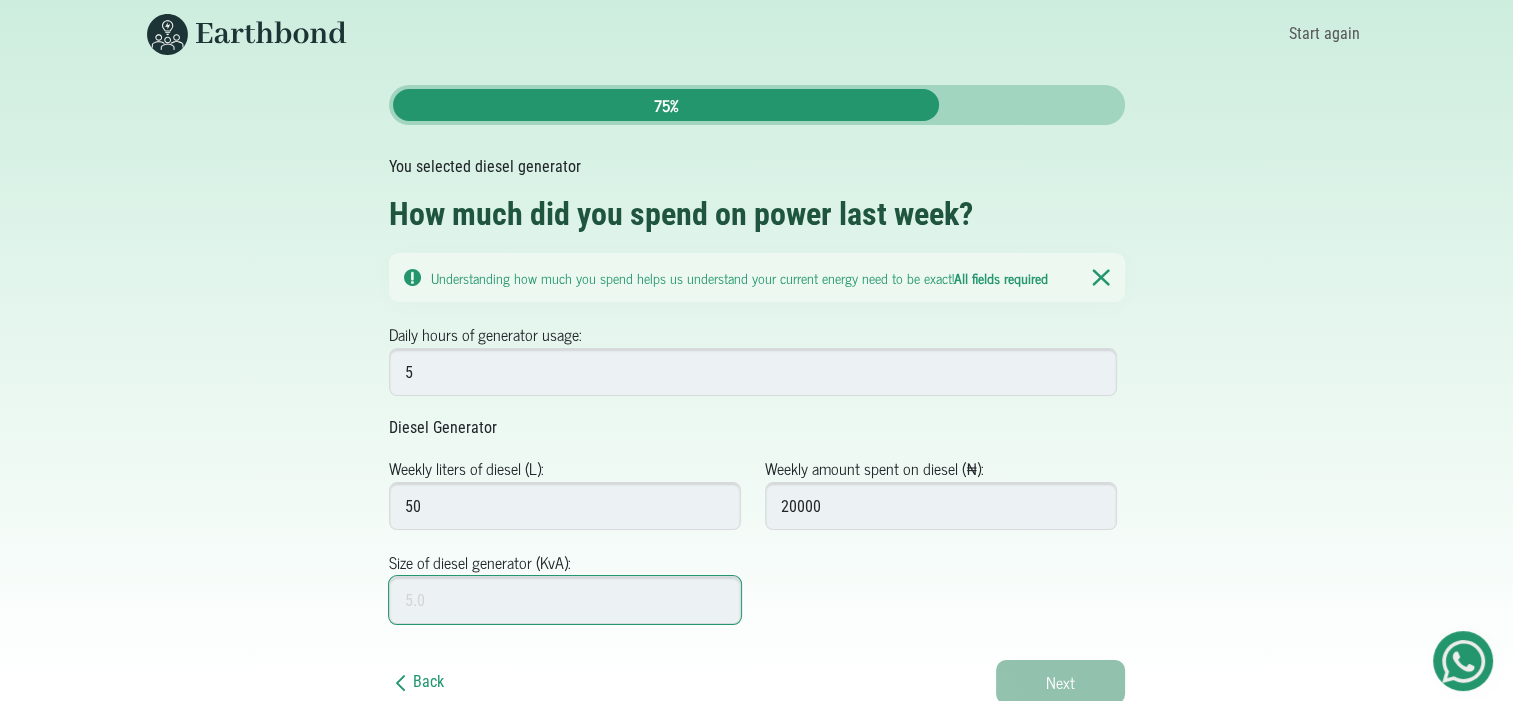 click on "Size of diesel generator (KvA):" at bounding box center [565, 600] 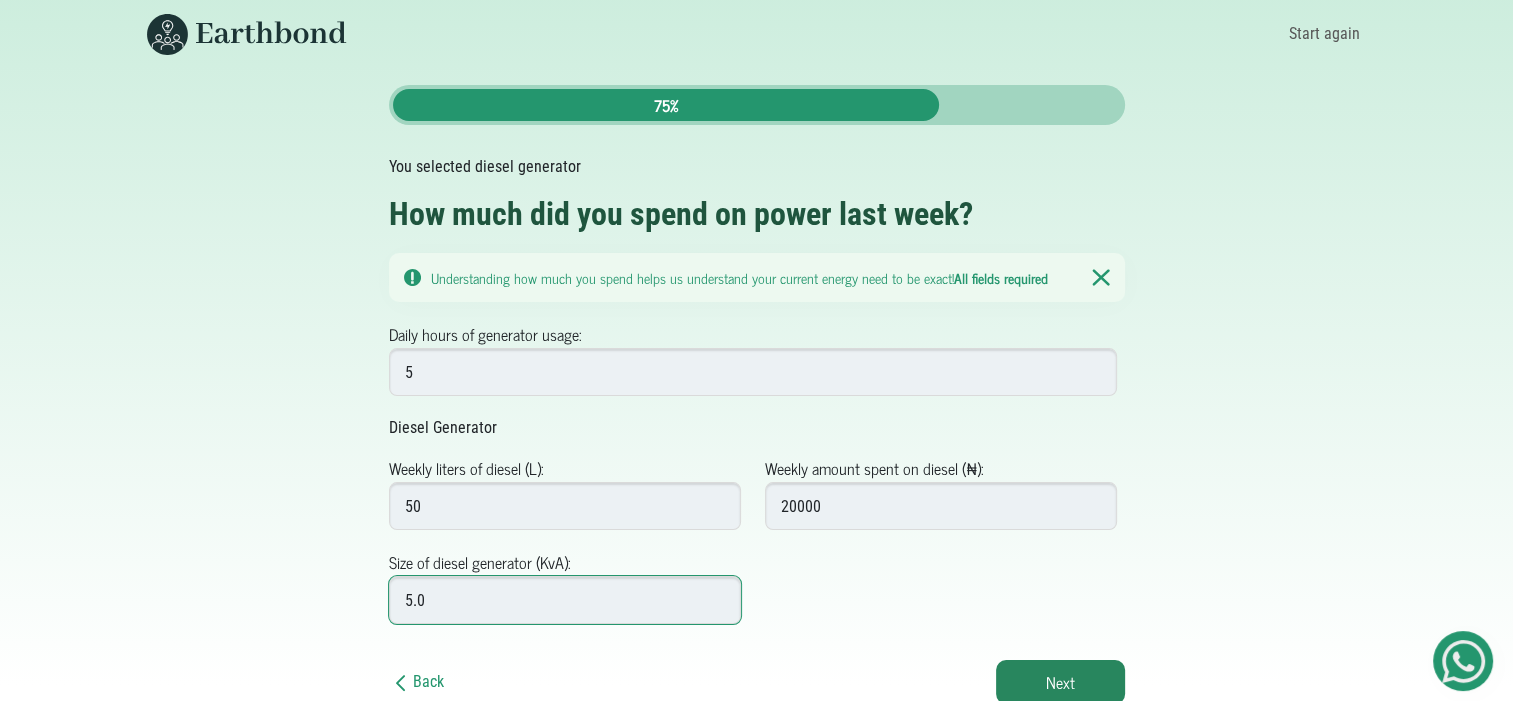 drag, startPoint x: 698, startPoint y: 588, endPoint x: 754, endPoint y: 596, distance: 56.568542 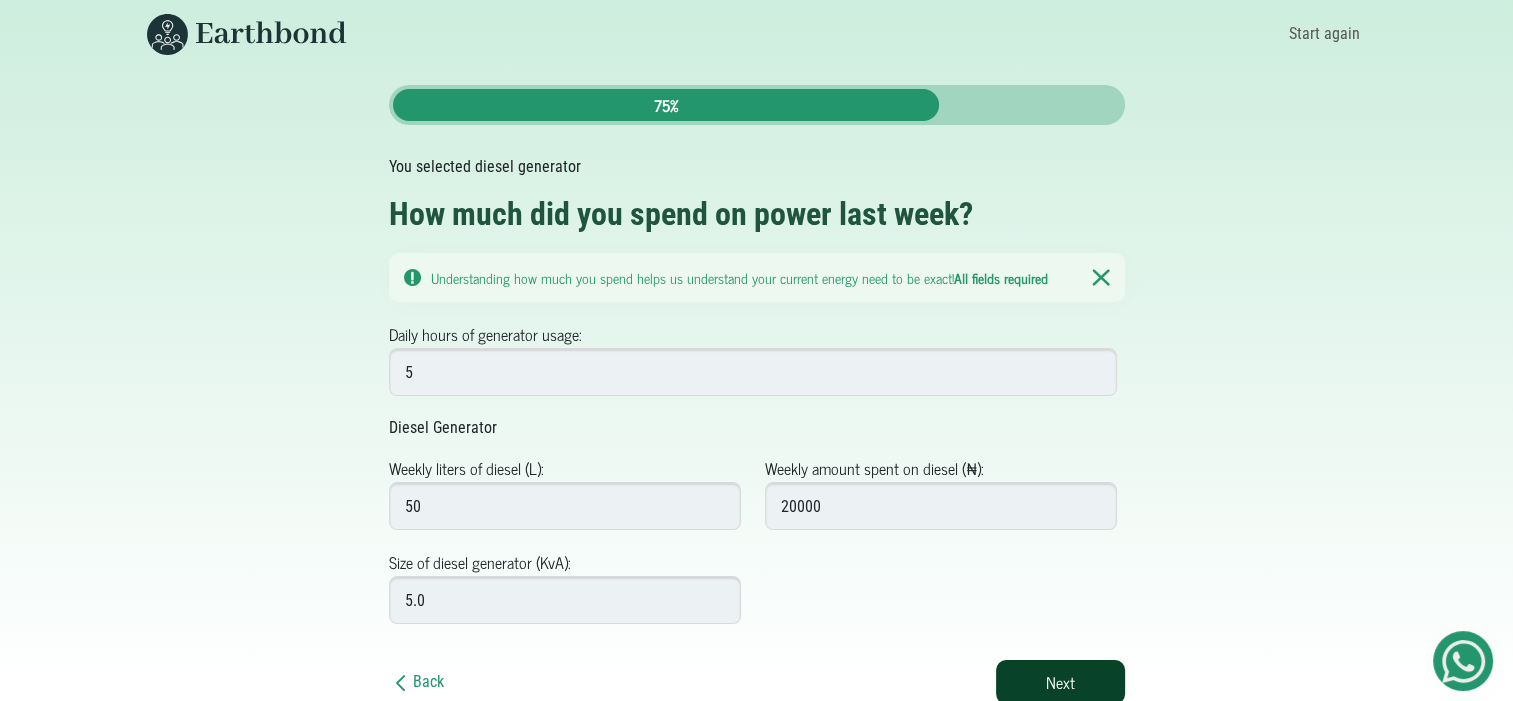 click on "Next" at bounding box center (1060, 682) 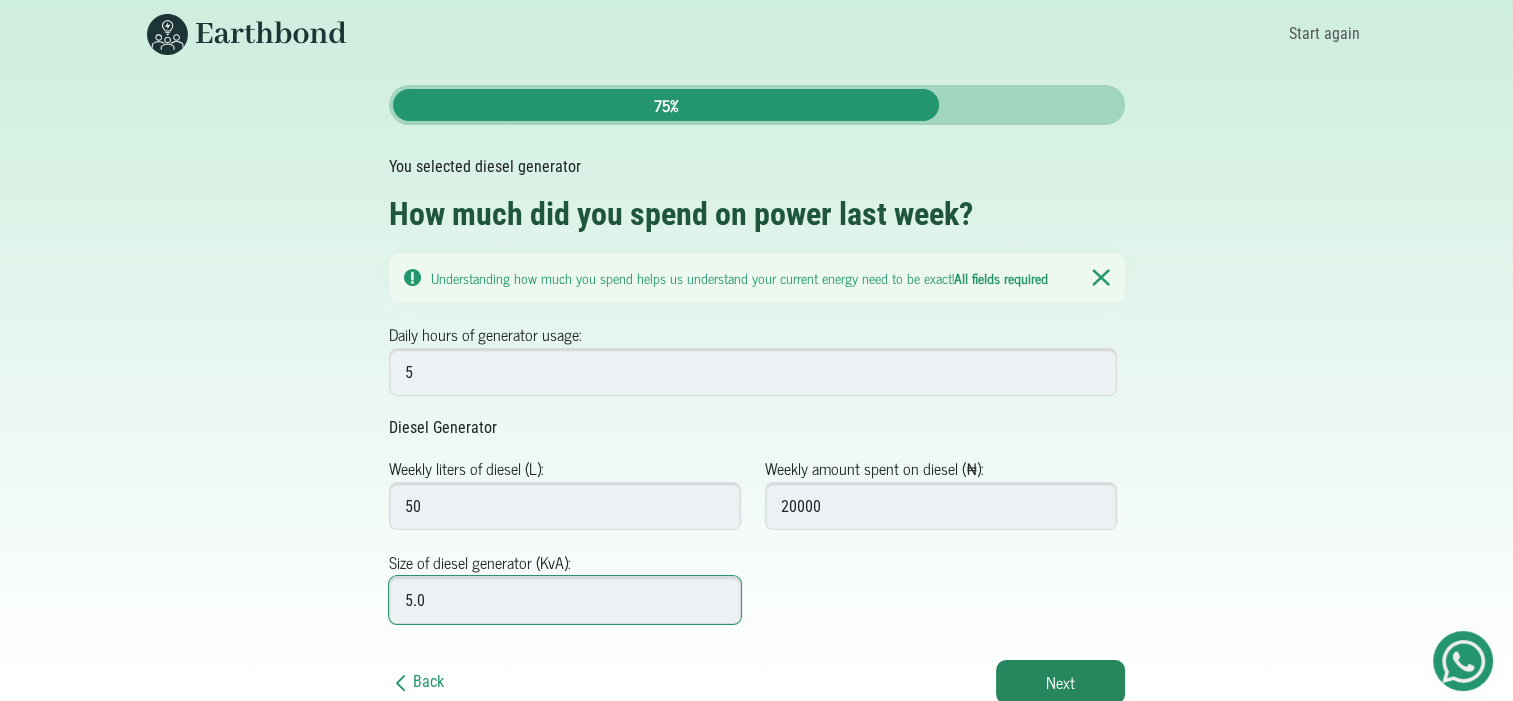 type on "5" 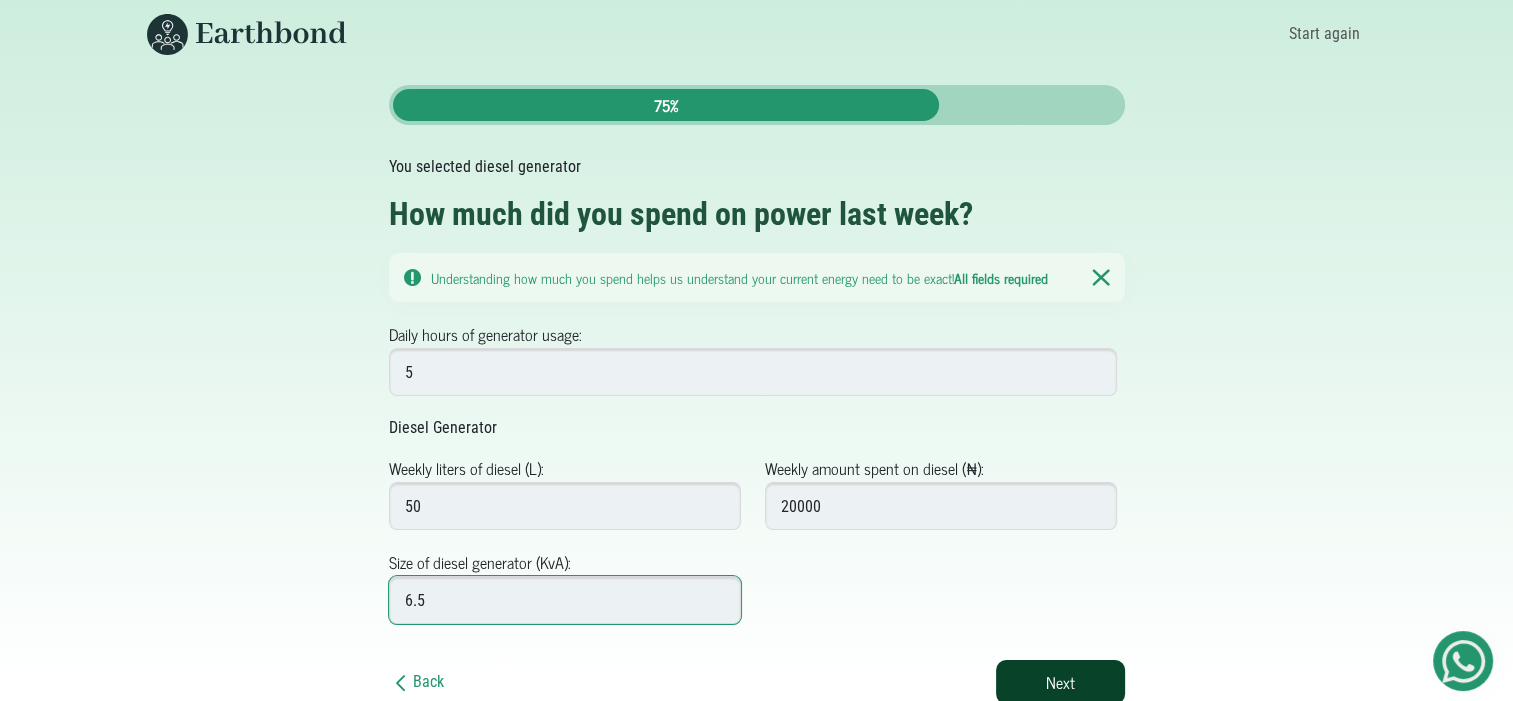 type on "6.5" 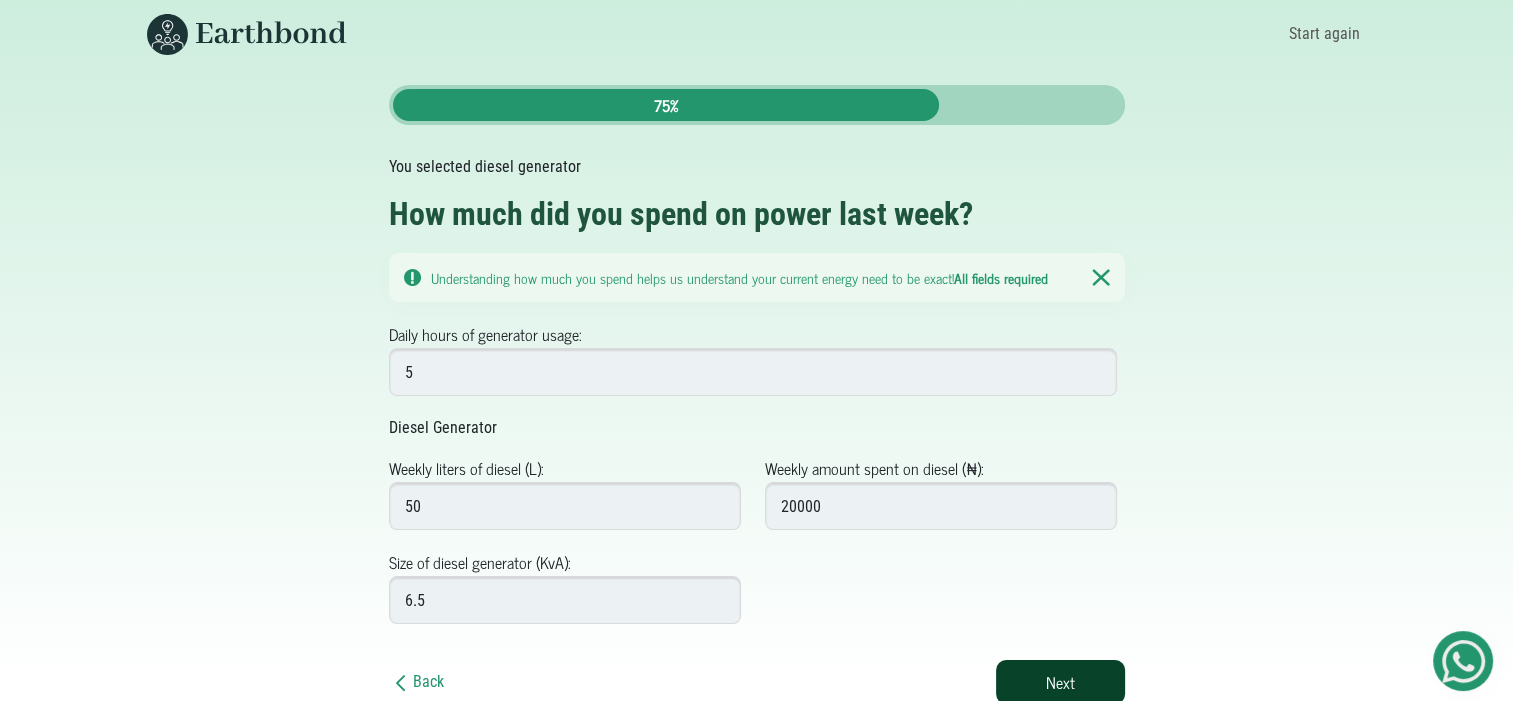 click on "Next" at bounding box center [1060, 682] 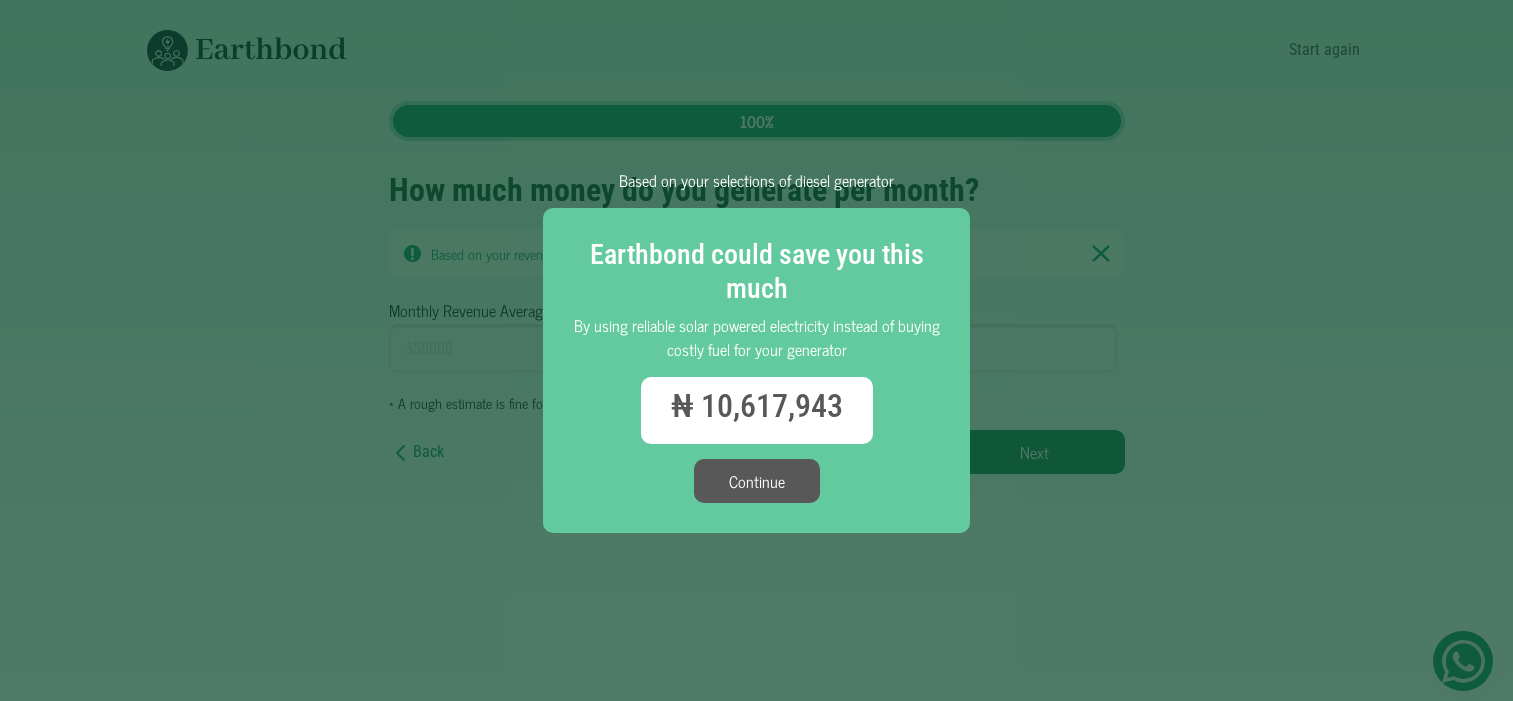scroll, scrollTop: 0, scrollLeft: 0, axis: both 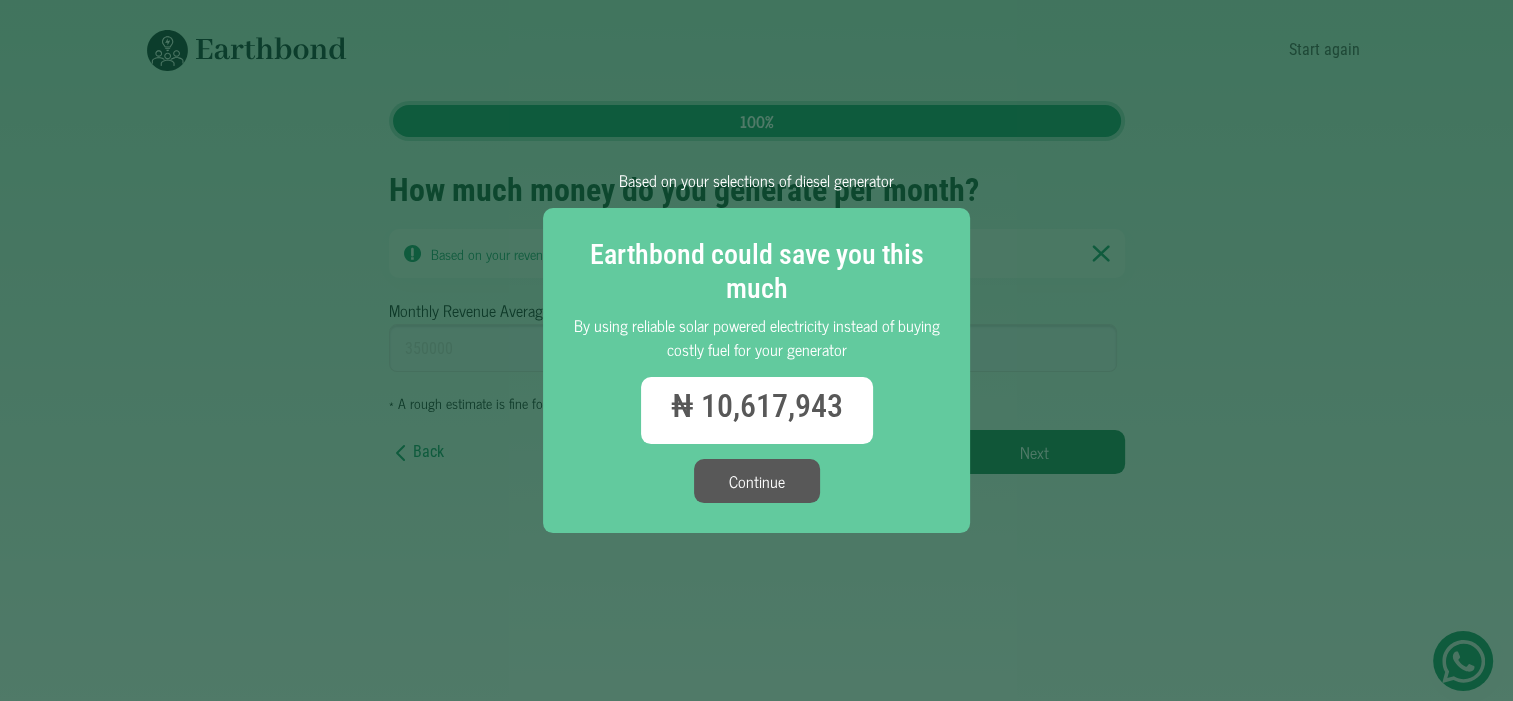 click on "Continue" at bounding box center [757, 481] 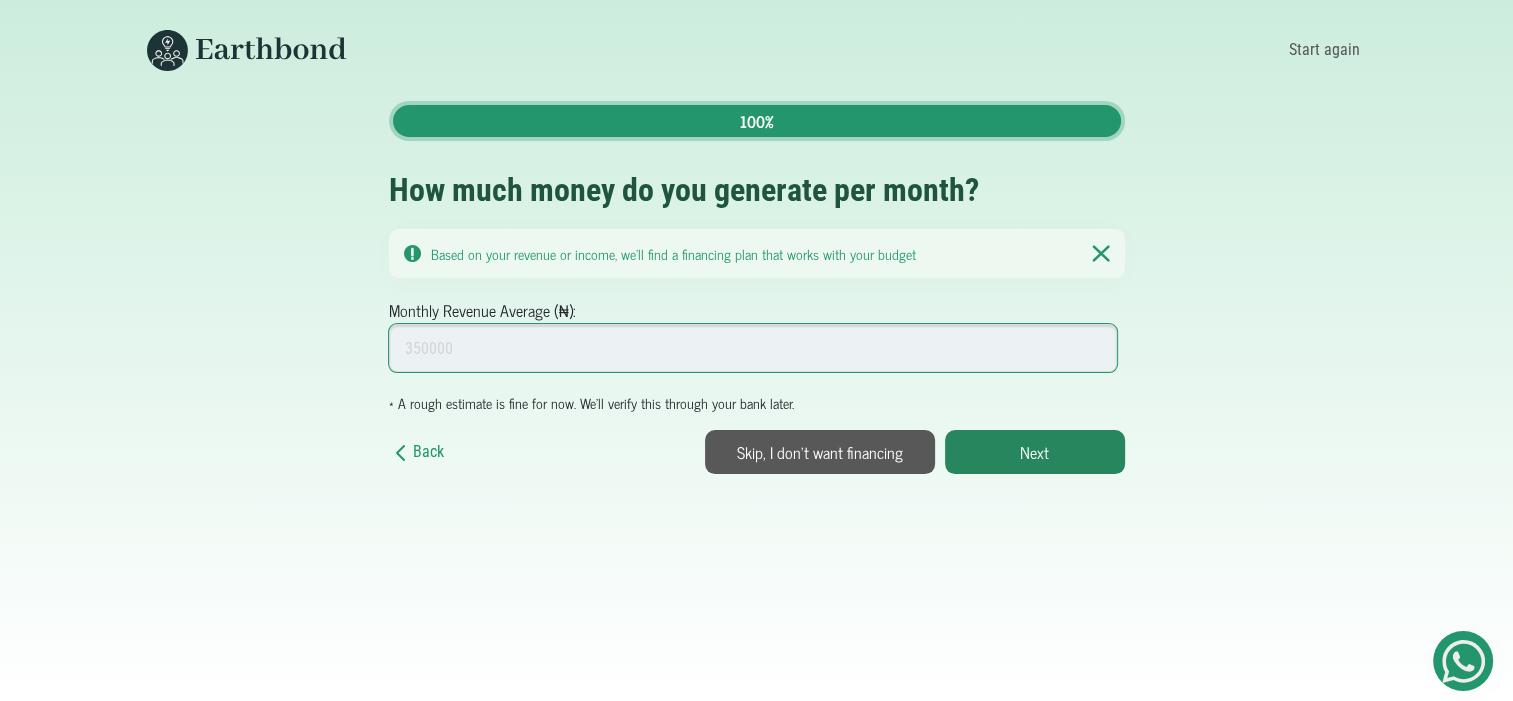 click on "Monthly Revenue
Average (₦):" at bounding box center [753, 348] 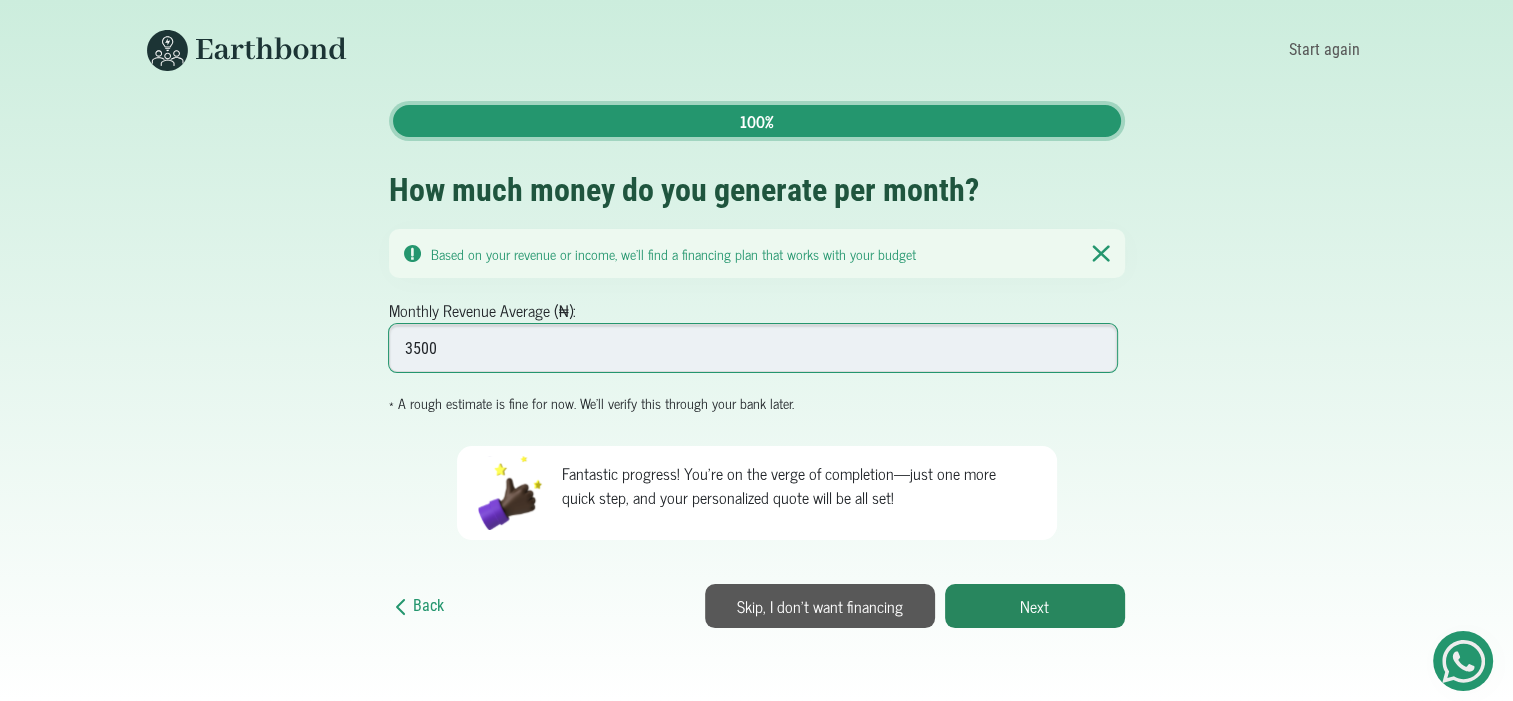type on "35000" 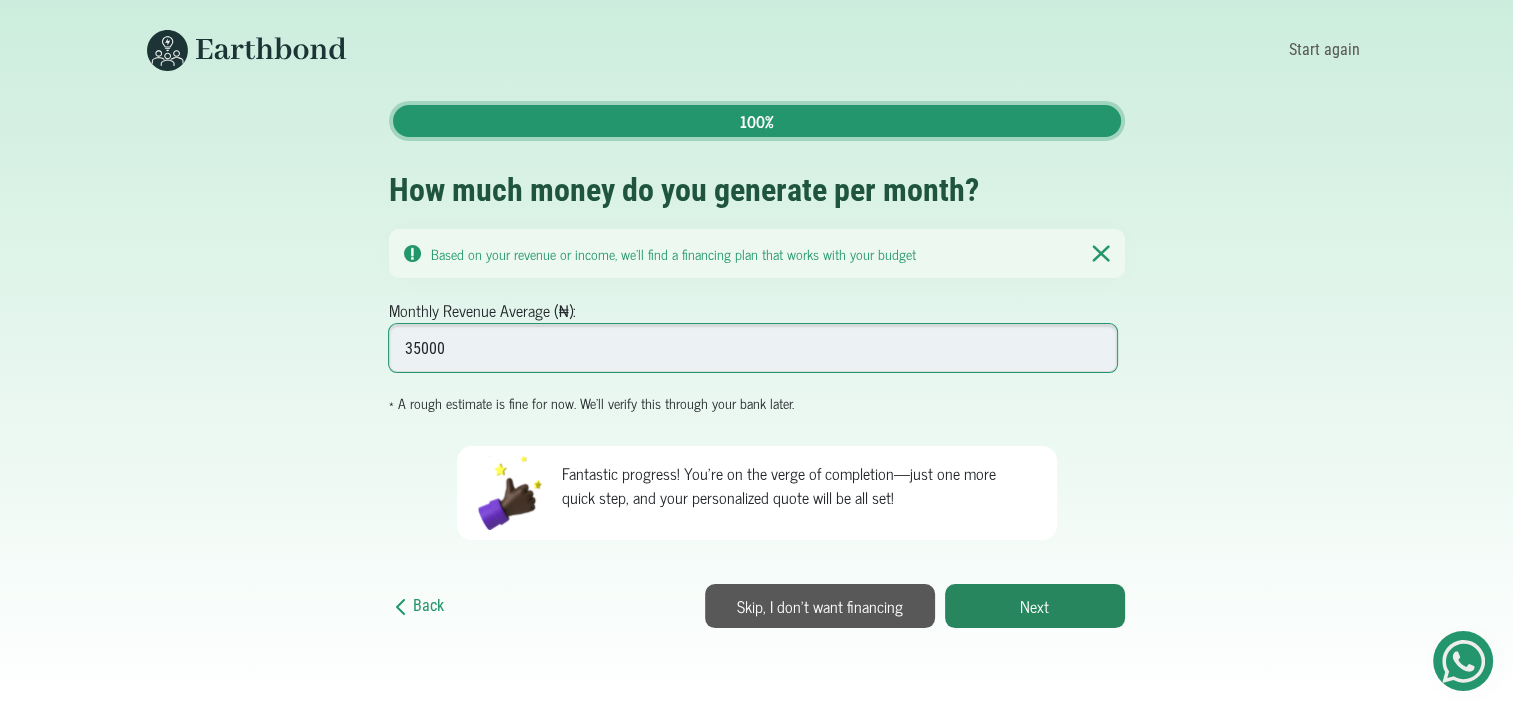 drag, startPoint x: 996, startPoint y: 349, endPoint x: 219, endPoint y: 317, distance: 777.6587 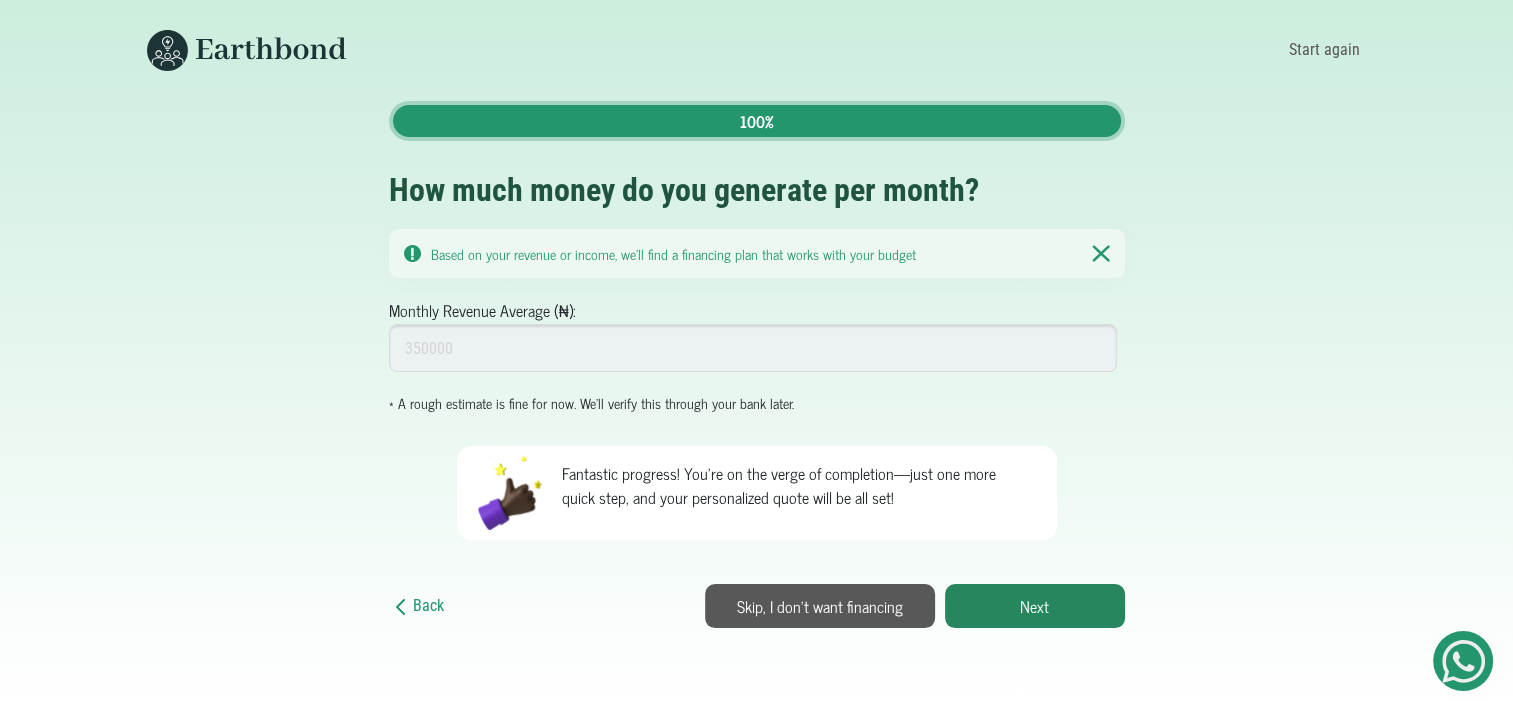 click on "Back
100%
How much money do you generate per month?
Based on your revenue or income, we'll find a financing plan that works with
your budget
Monthly Revenue
Average (₦):
* A rough estimate is fine for now. We'll verify this through your bank
later." at bounding box center [757, 364] 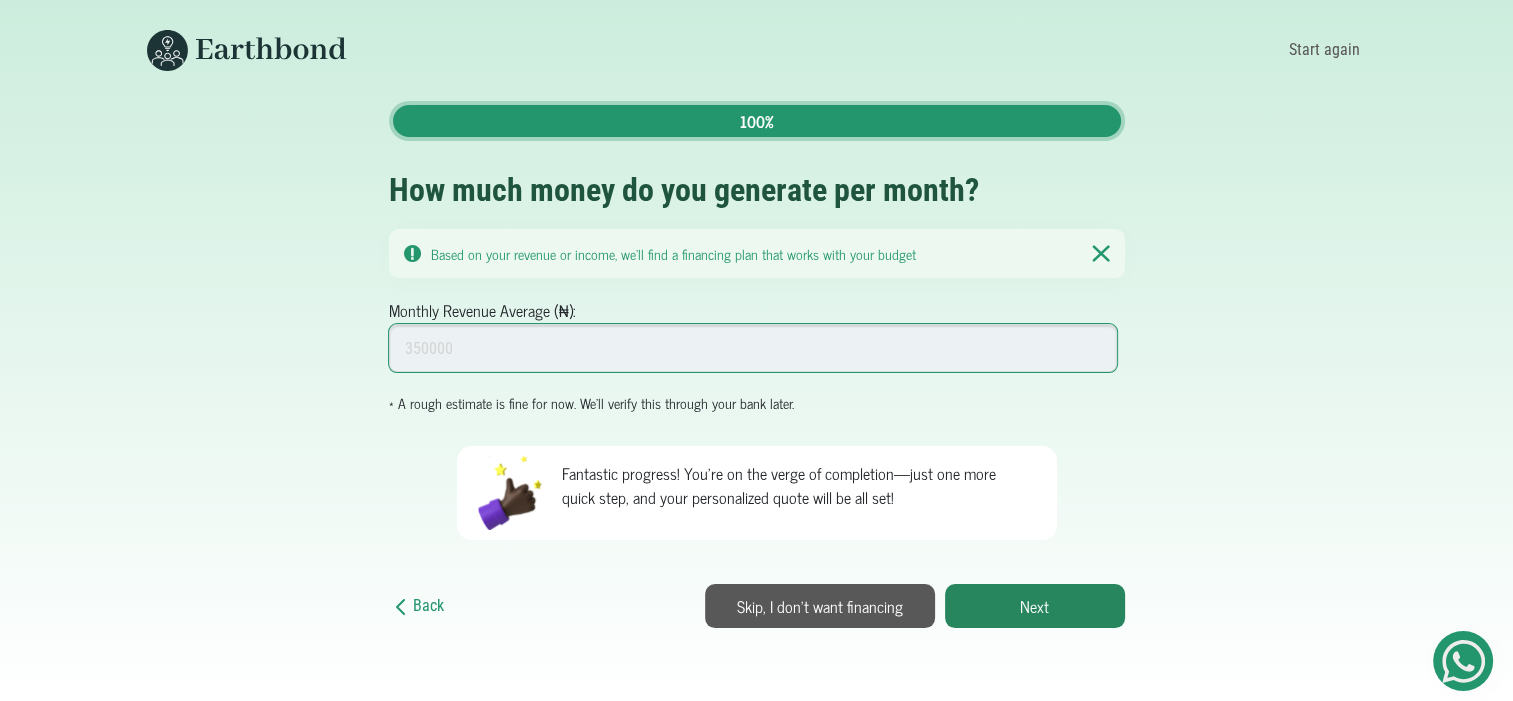 click on "Monthly Revenue
Average (₦):" at bounding box center [757, 345] 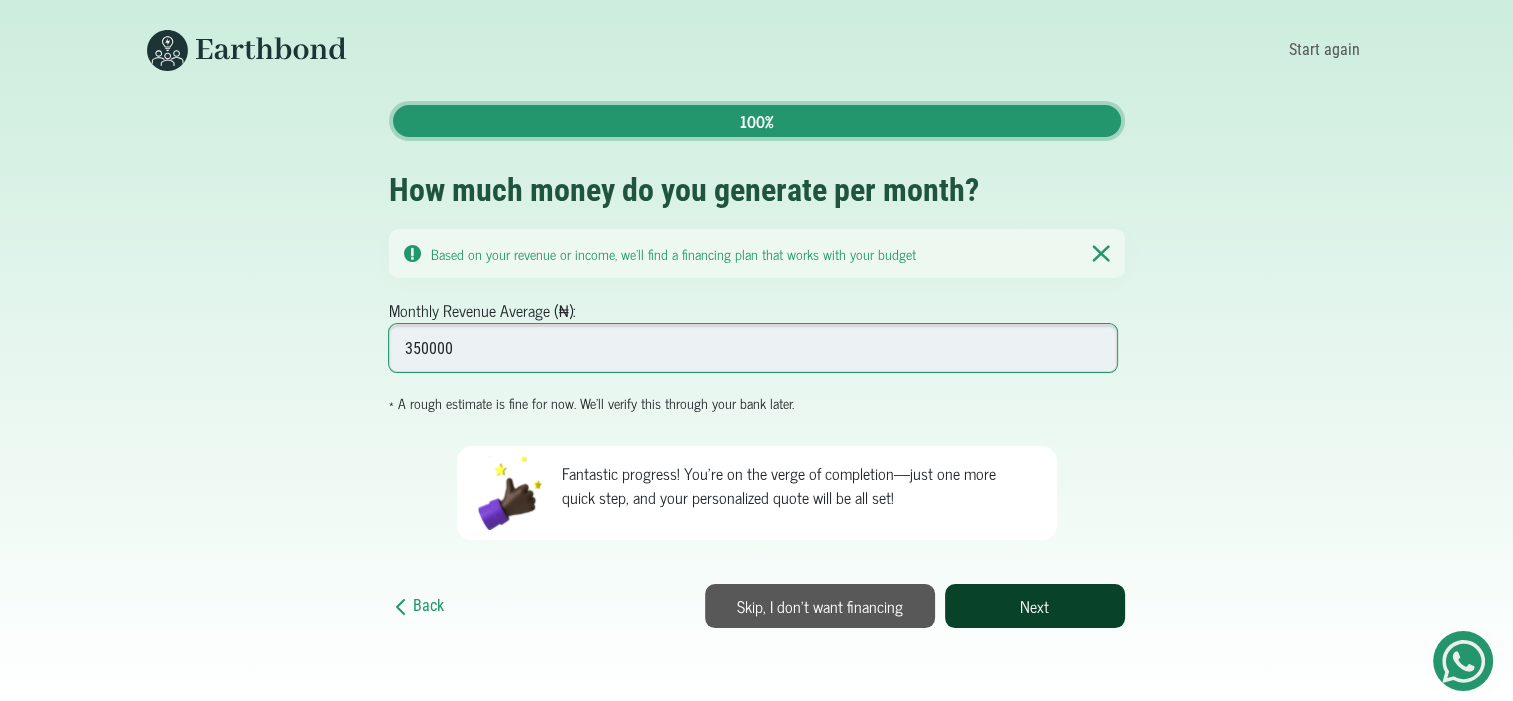 type on "350000" 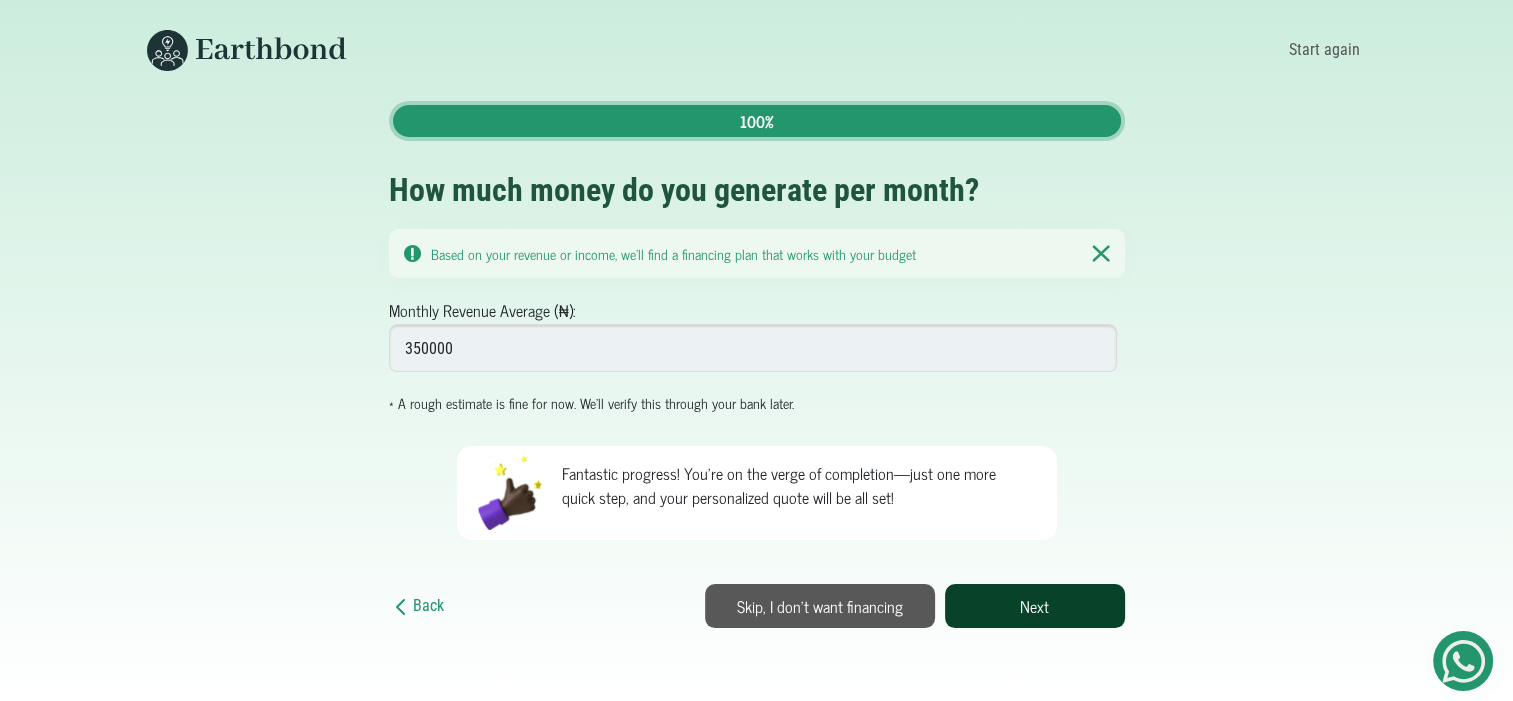 click on "Next" at bounding box center [1035, 606] 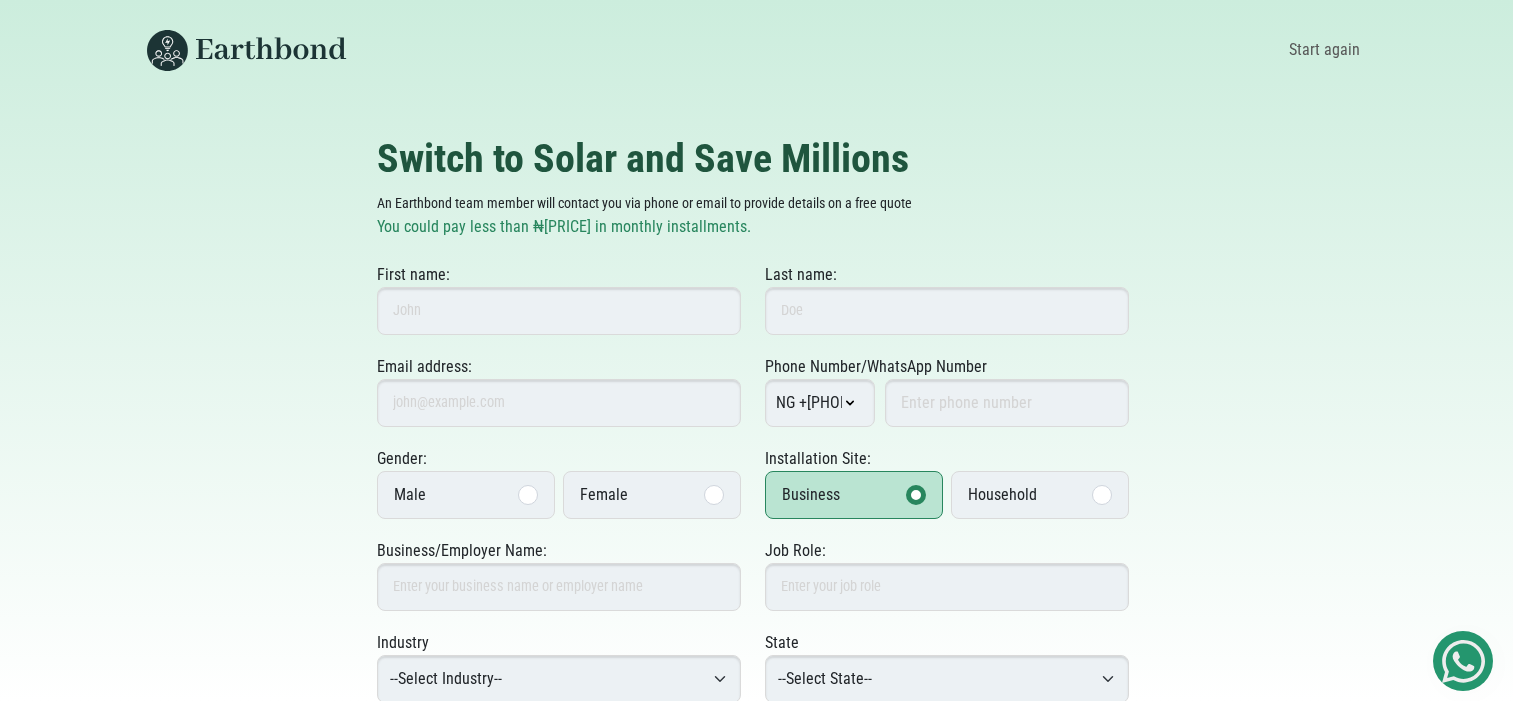 scroll, scrollTop: 0, scrollLeft: 0, axis: both 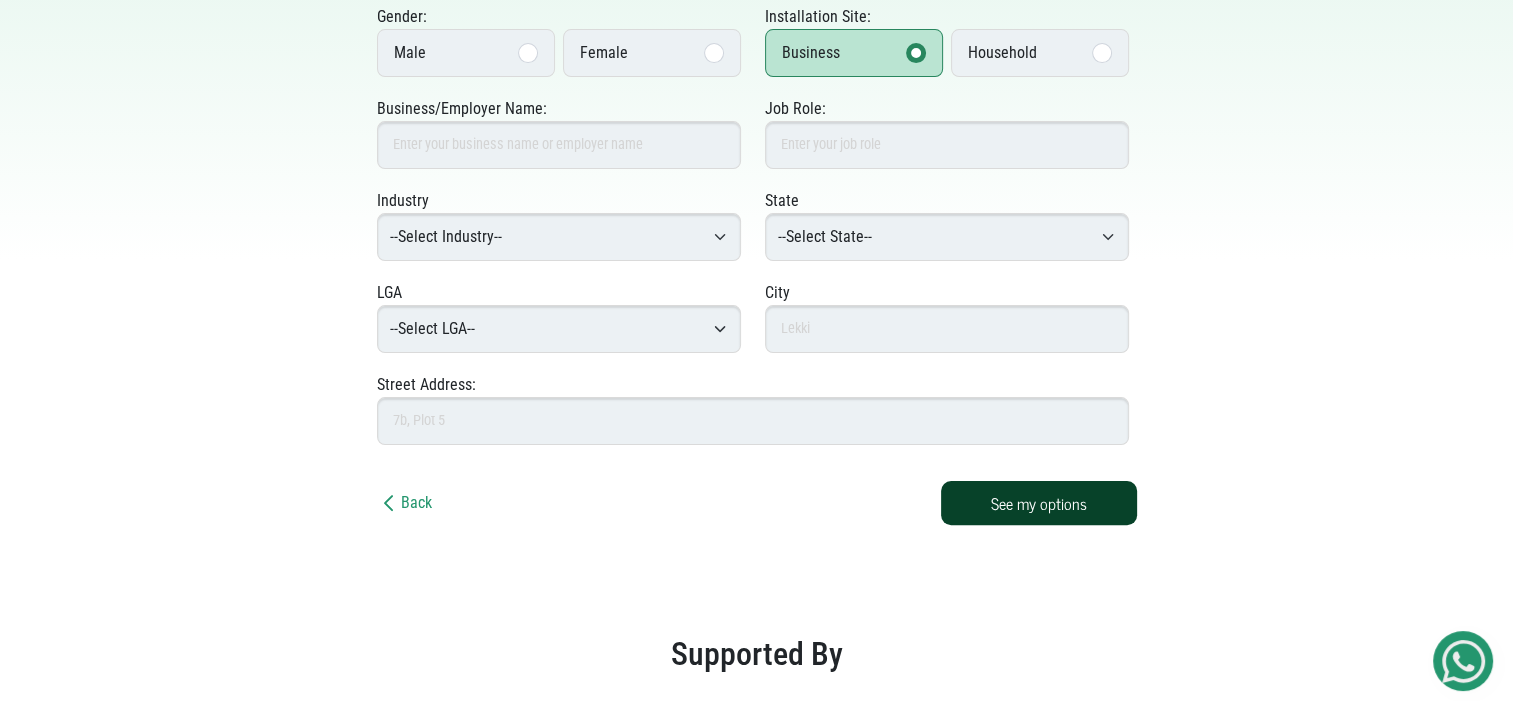 click on "See my options" at bounding box center (1039, 503) 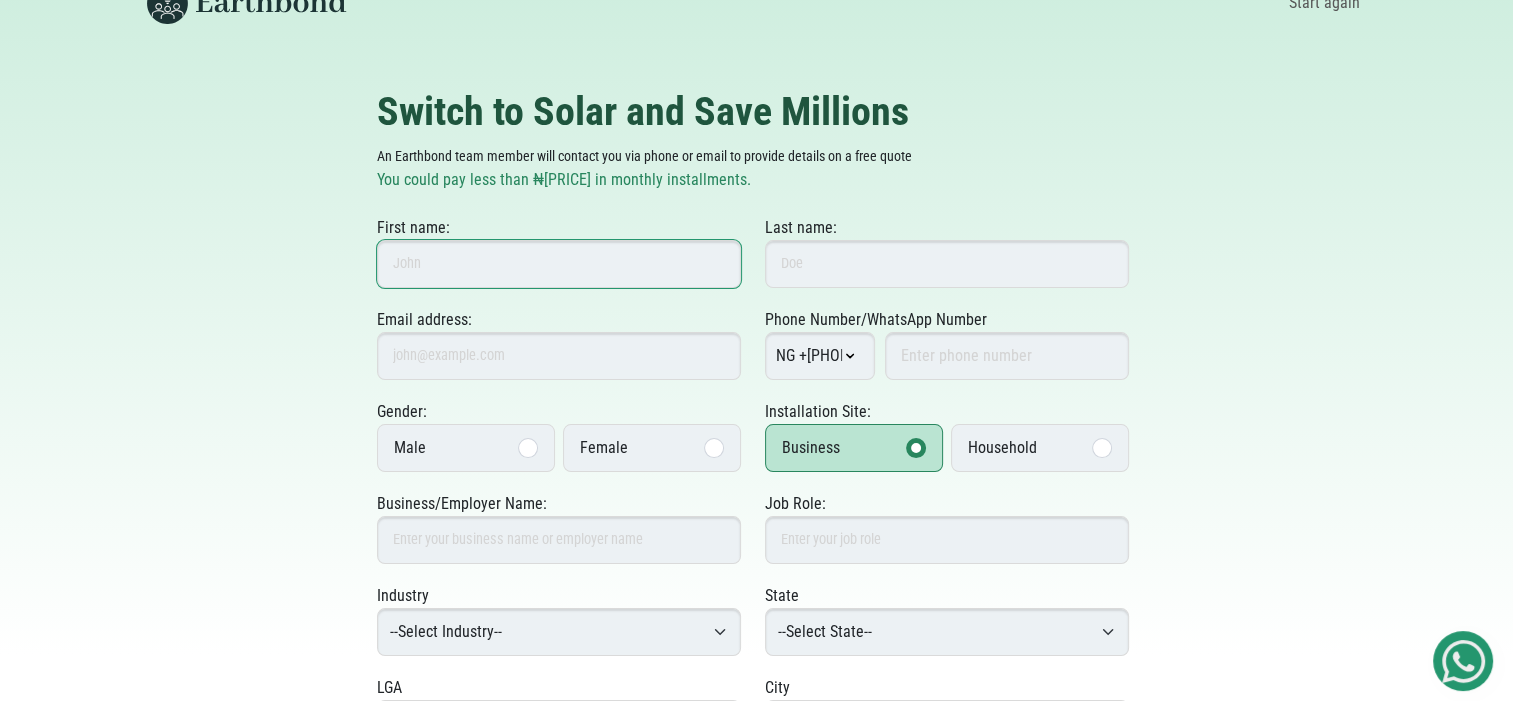 scroll, scrollTop: 46, scrollLeft: 0, axis: vertical 